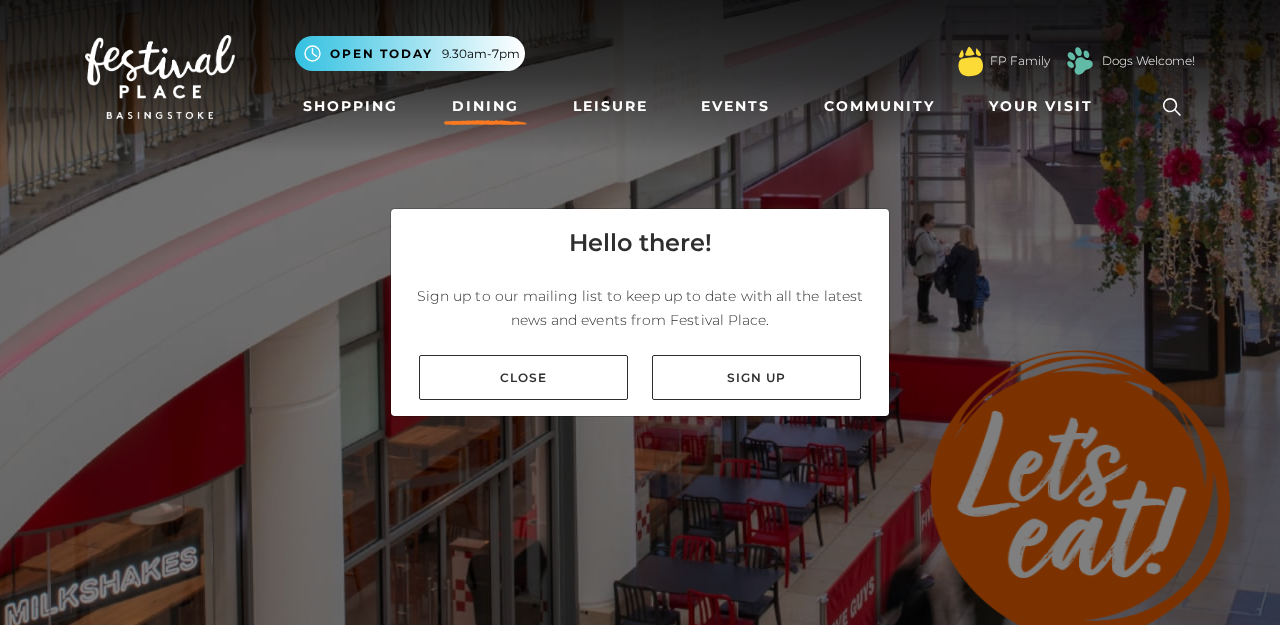 scroll, scrollTop: 0, scrollLeft: 0, axis: both 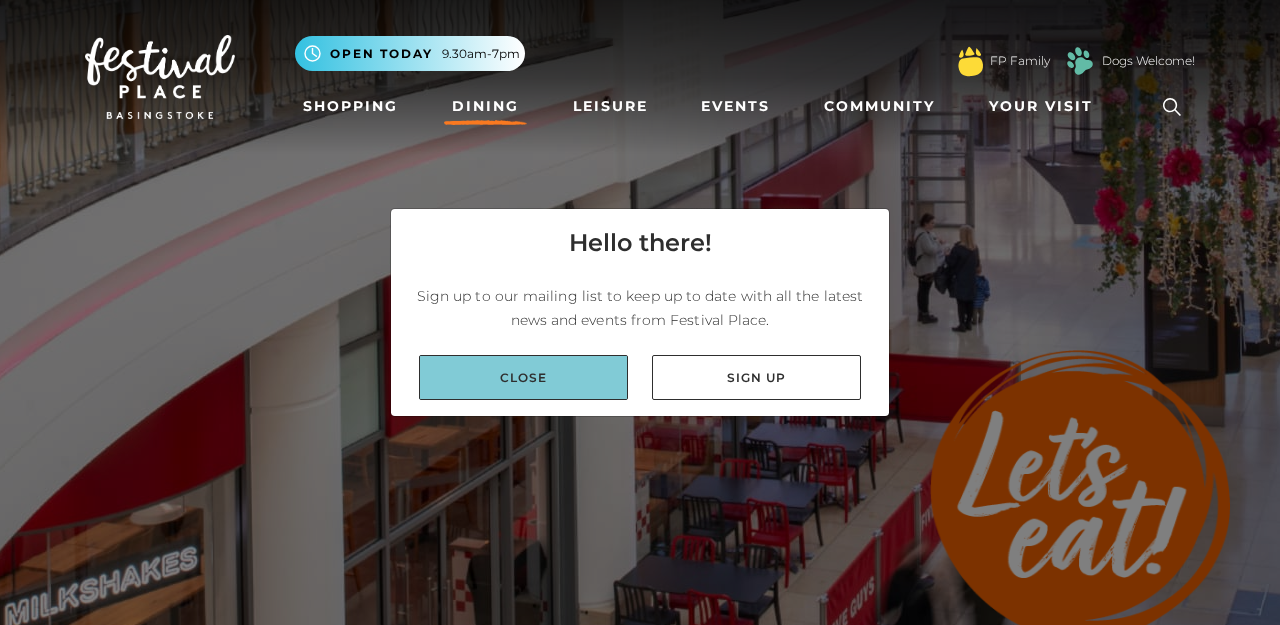 click on "Close" at bounding box center (523, 377) 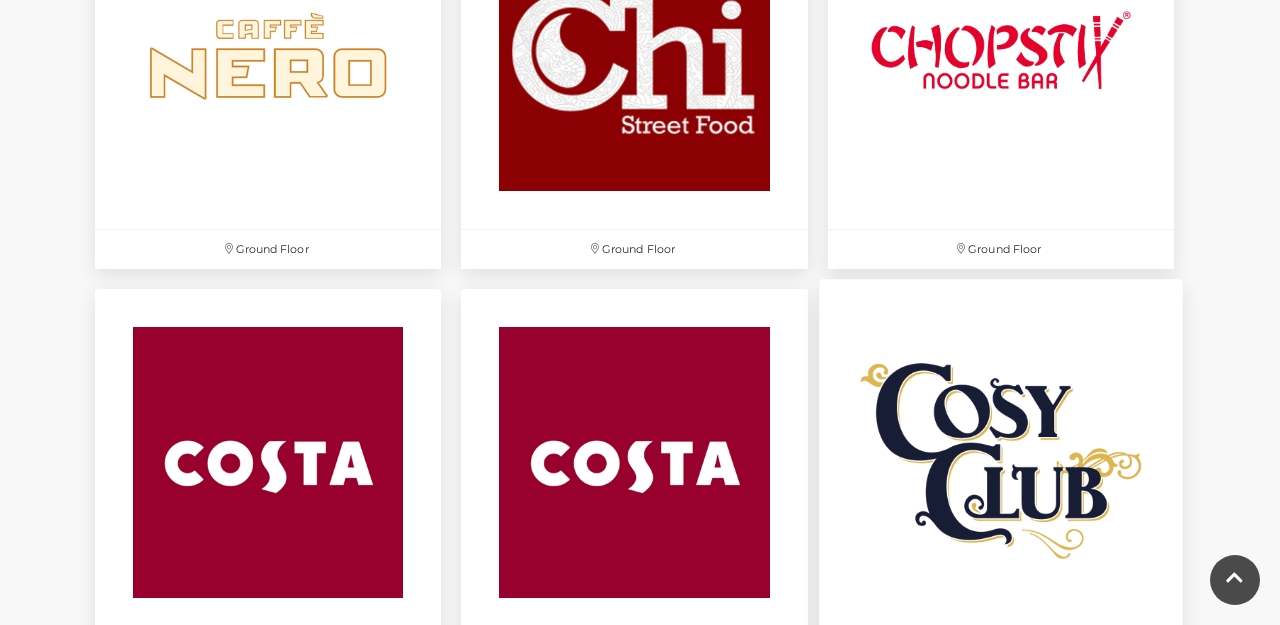 scroll, scrollTop: 2664, scrollLeft: 0, axis: vertical 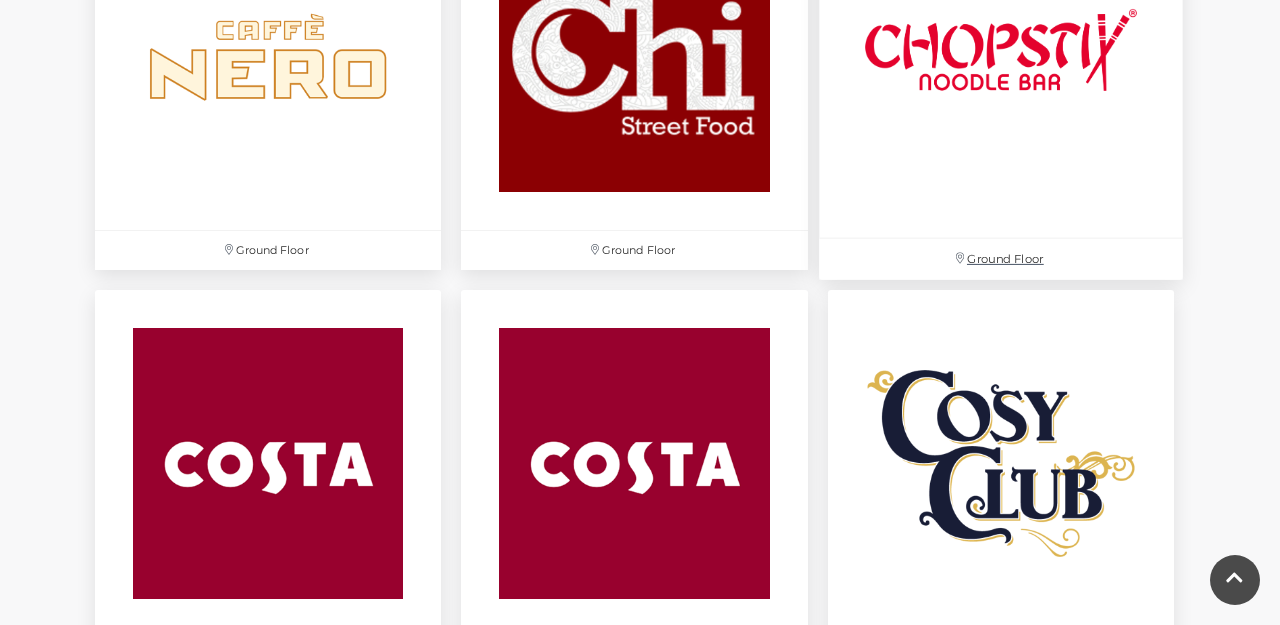 click at bounding box center (1001, 56) 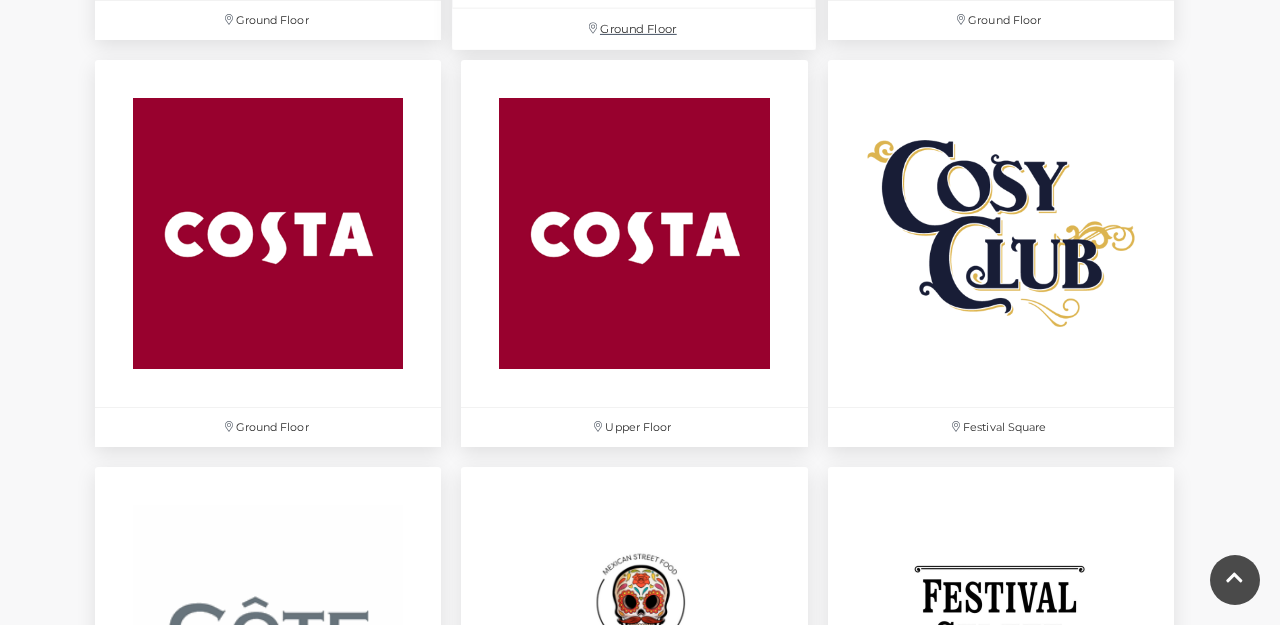 scroll, scrollTop: 2908, scrollLeft: 0, axis: vertical 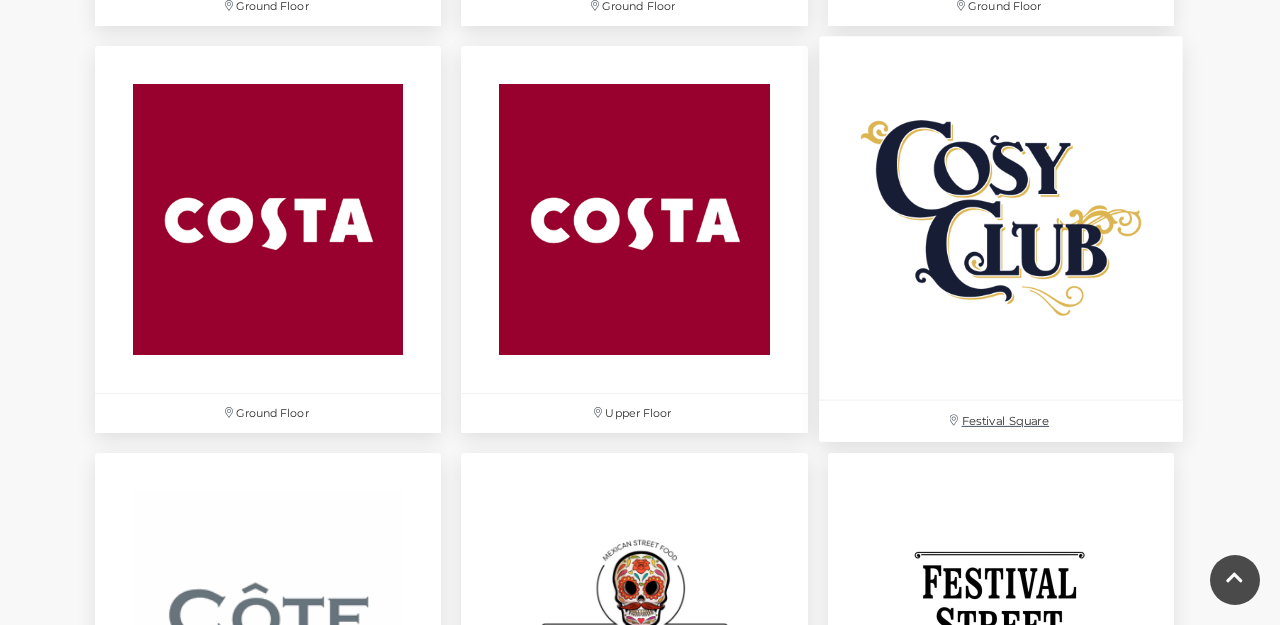 click at bounding box center [1001, 219] 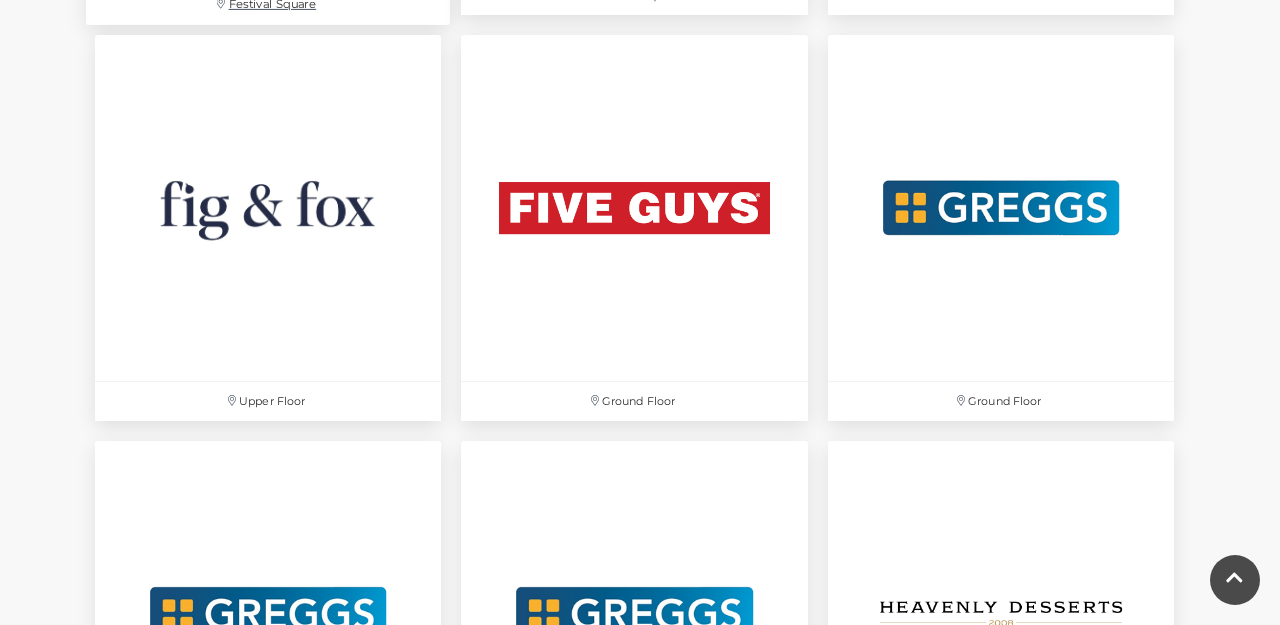 scroll, scrollTop: 3755, scrollLeft: 0, axis: vertical 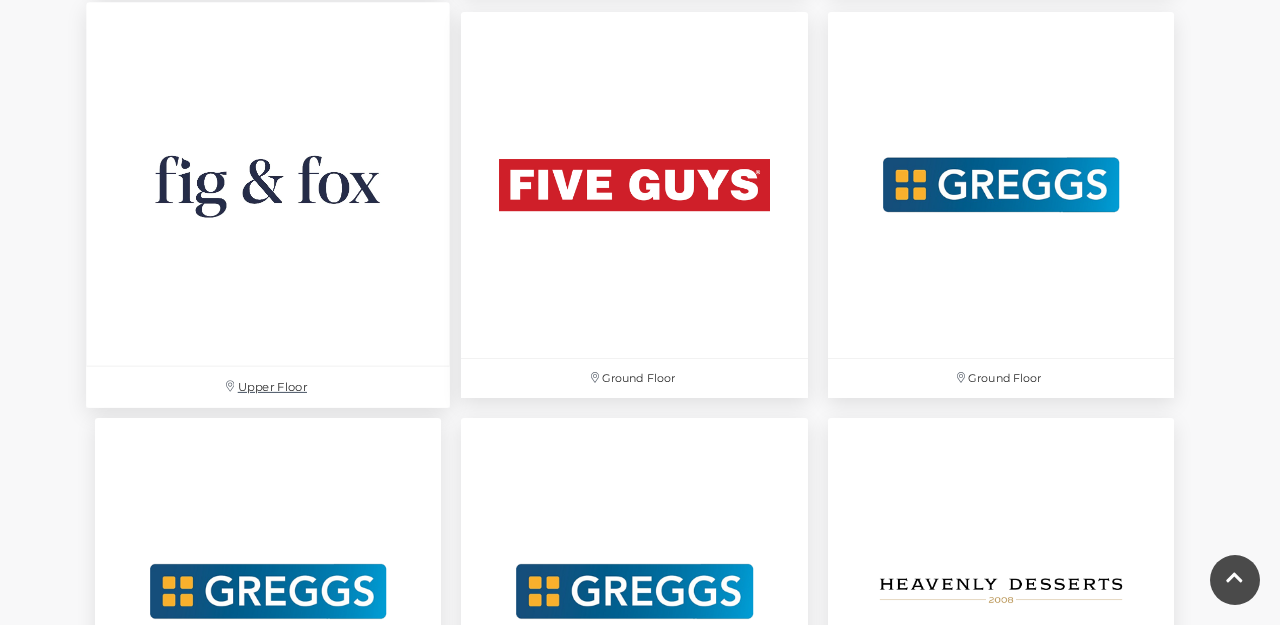 click at bounding box center (268, 184) 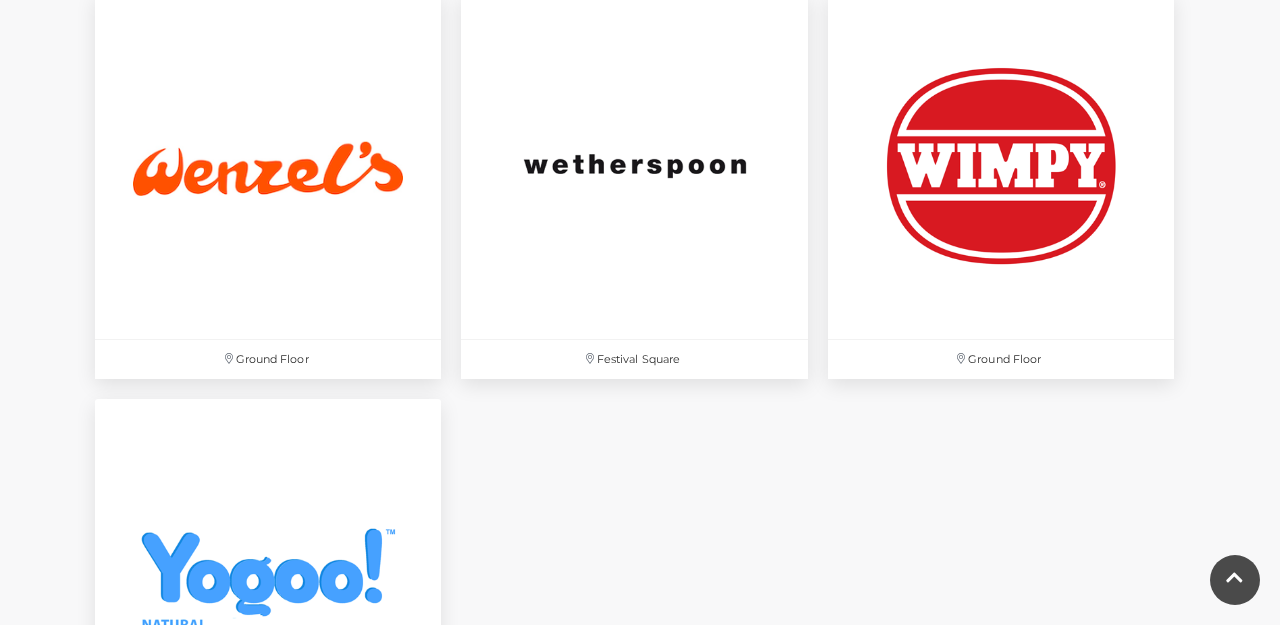 scroll, scrollTop: 6638, scrollLeft: 0, axis: vertical 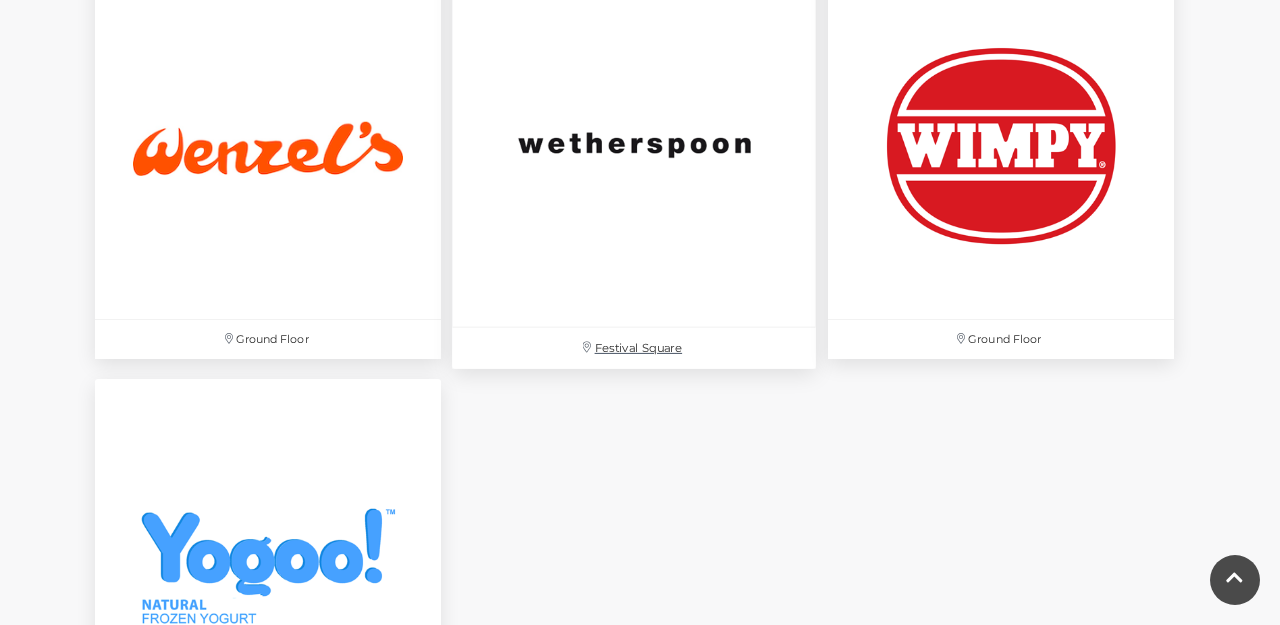 click at bounding box center (635, 145) 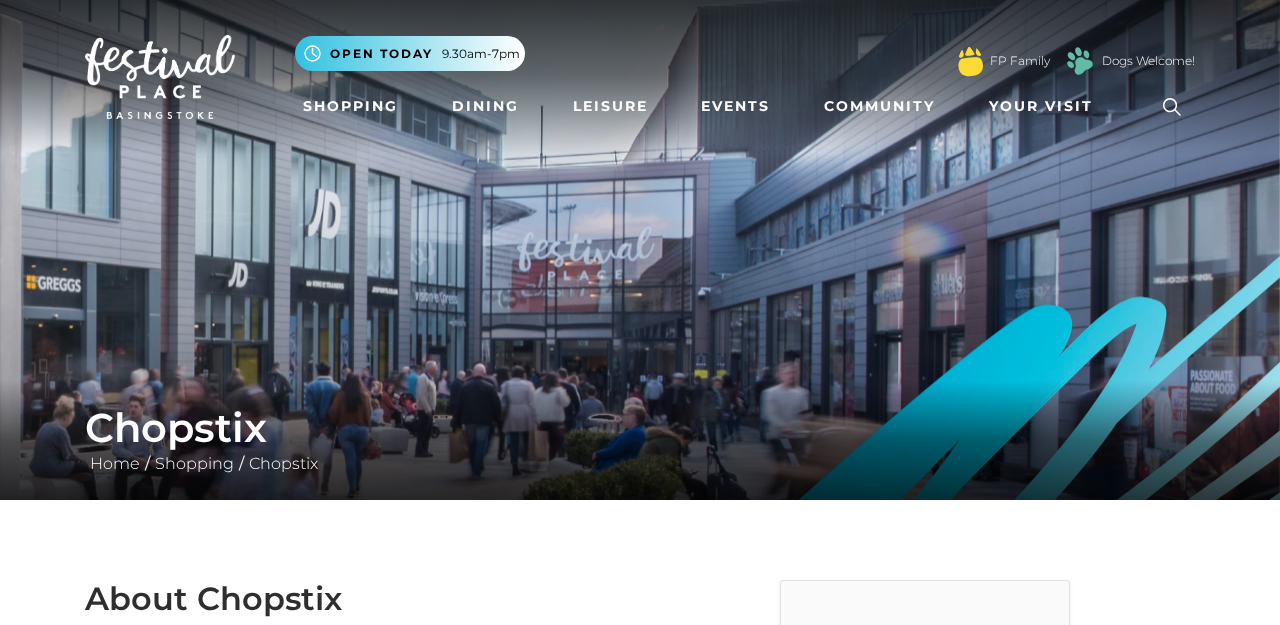 scroll, scrollTop: 0, scrollLeft: 0, axis: both 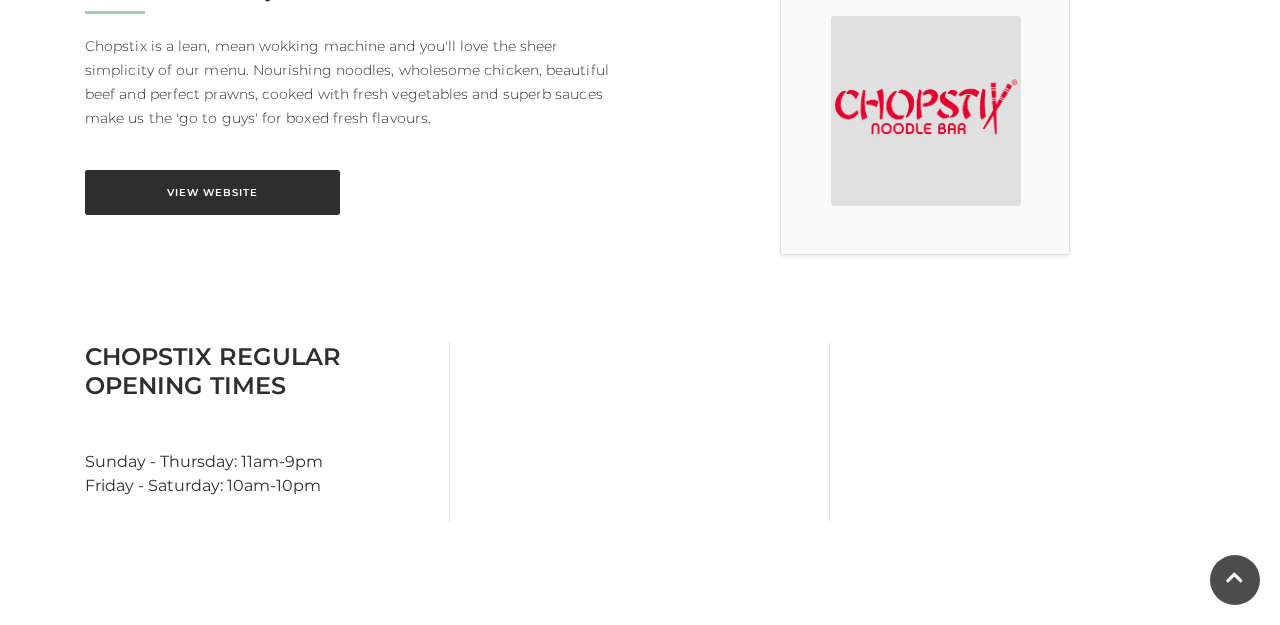 click on "View Website" at bounding box center [212, 192] 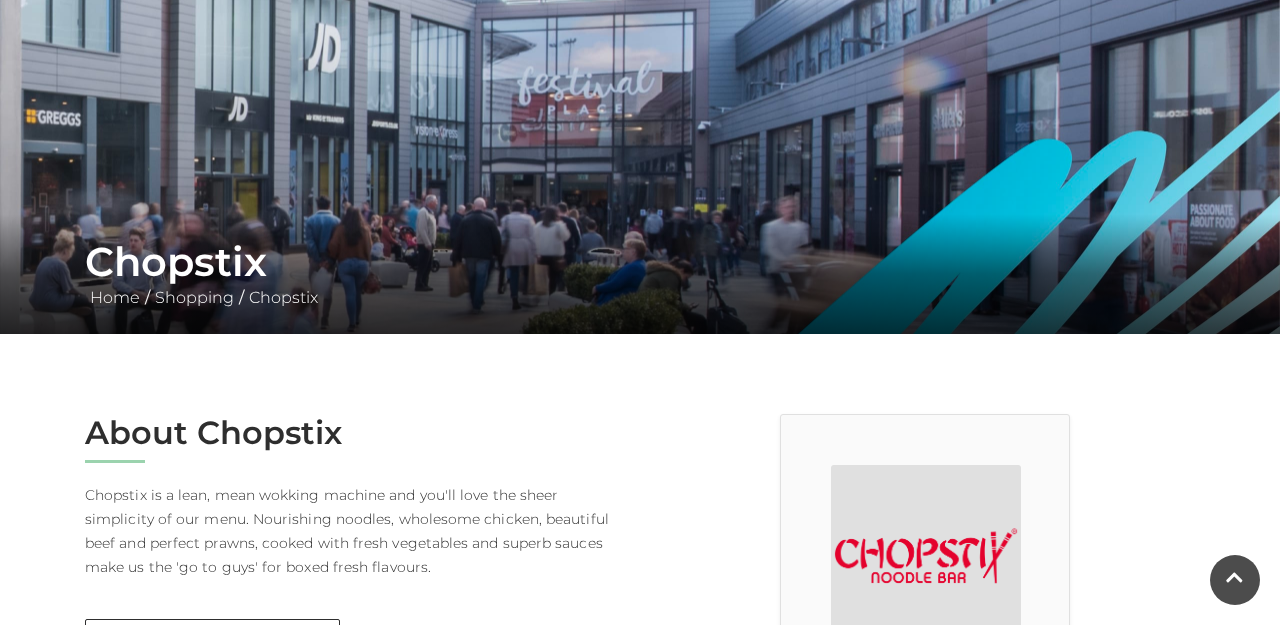 scroll, scrollTop: 0, scrollLeft: 0, axis: both 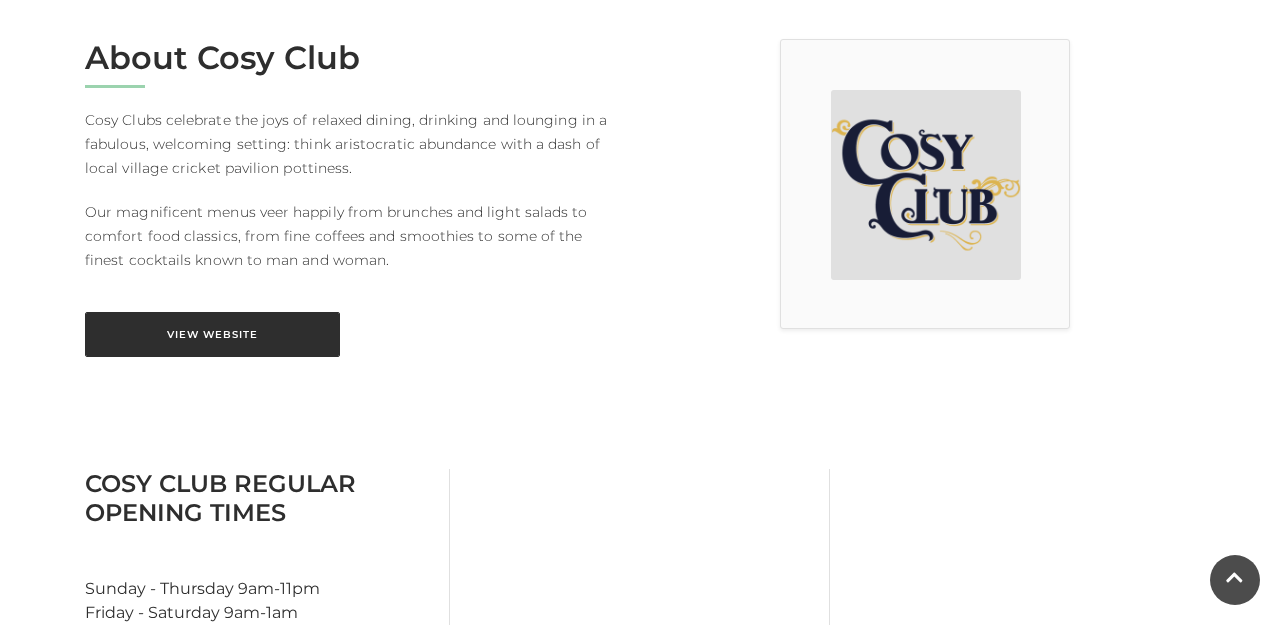 click on "View Website" at bounding box center (212, 334) 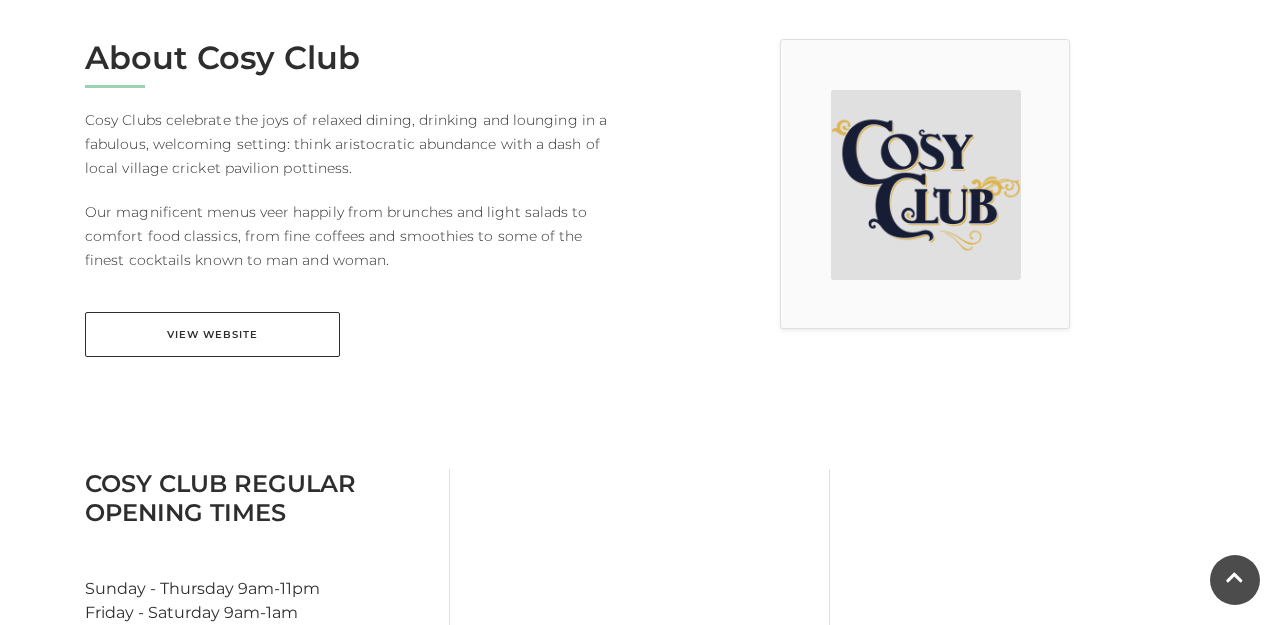 scroll, scrollTop: 543, scrollLeft: 0, axis: vertical 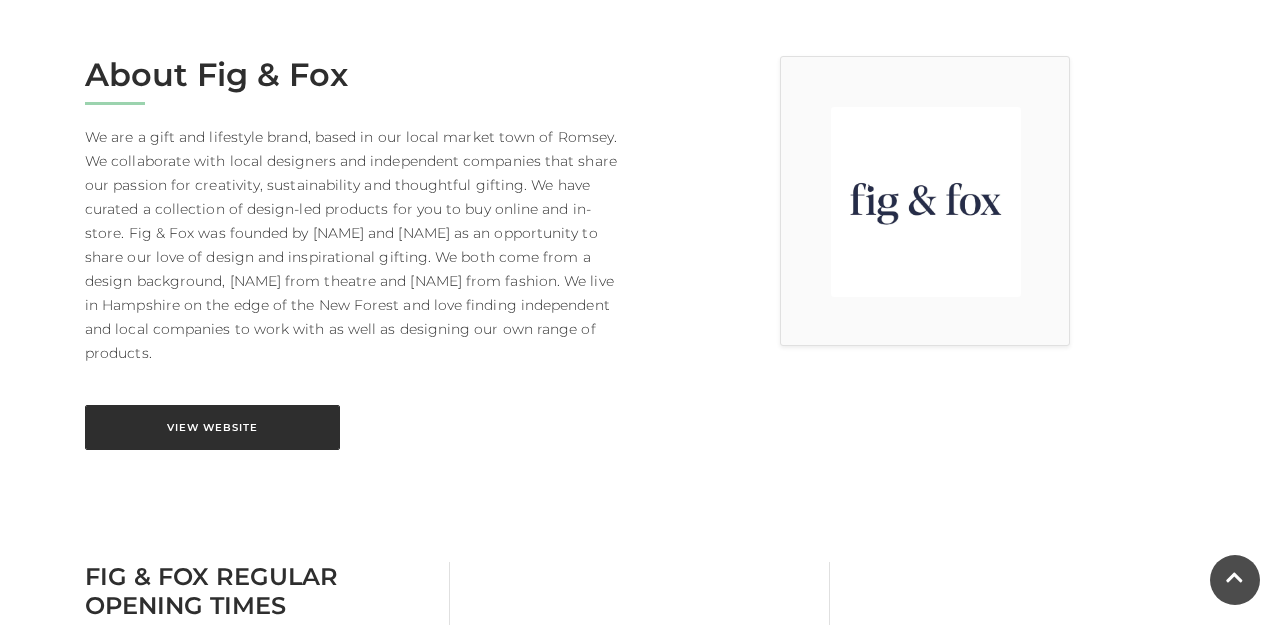 click on "View Website" at bounding box center [212, 427] 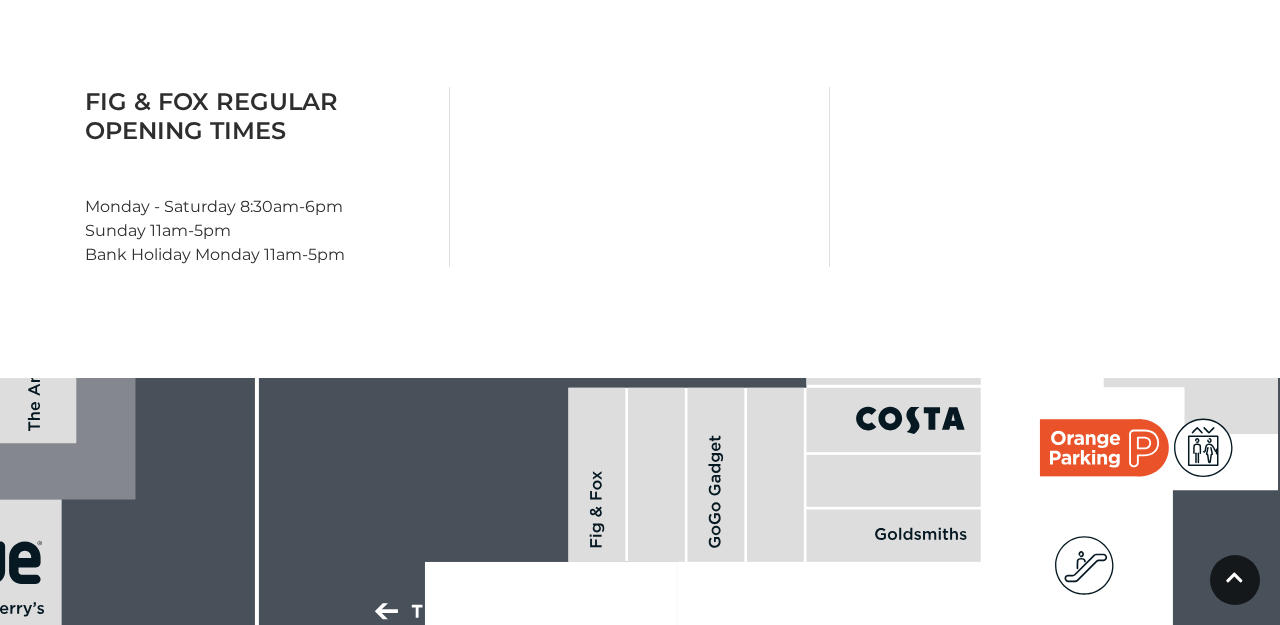 scroll, scrollTop: 895, scrollLeft: 0, axis: vertical 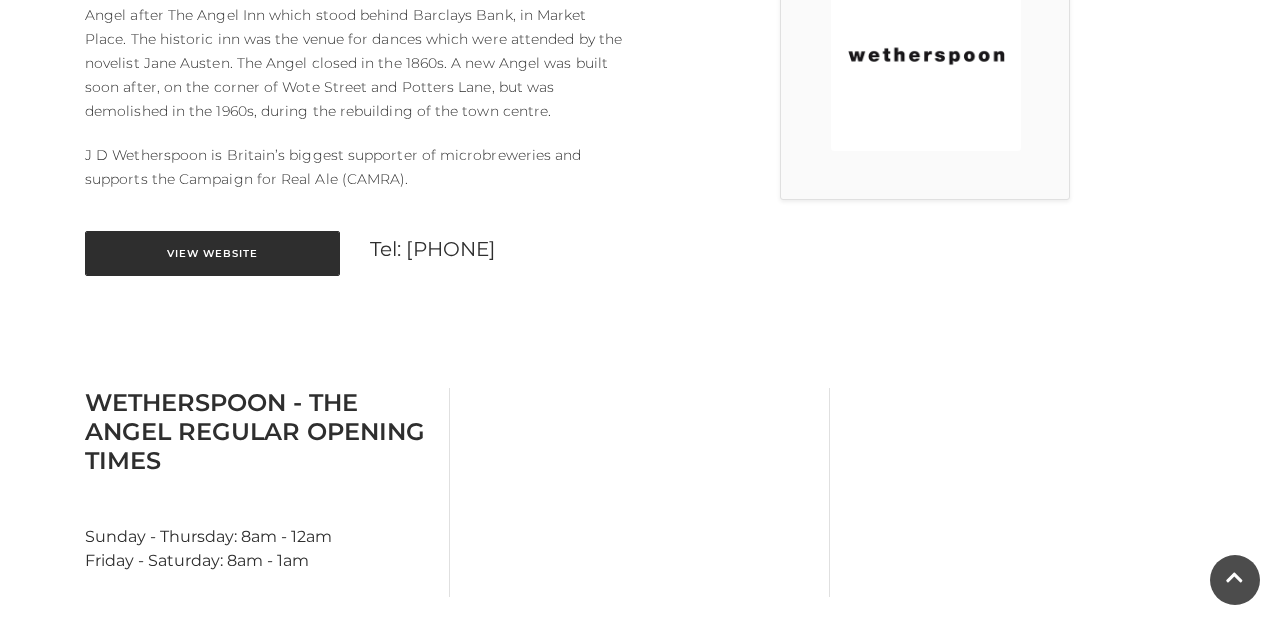 click on "View Website" at bounding box center (212, 253) 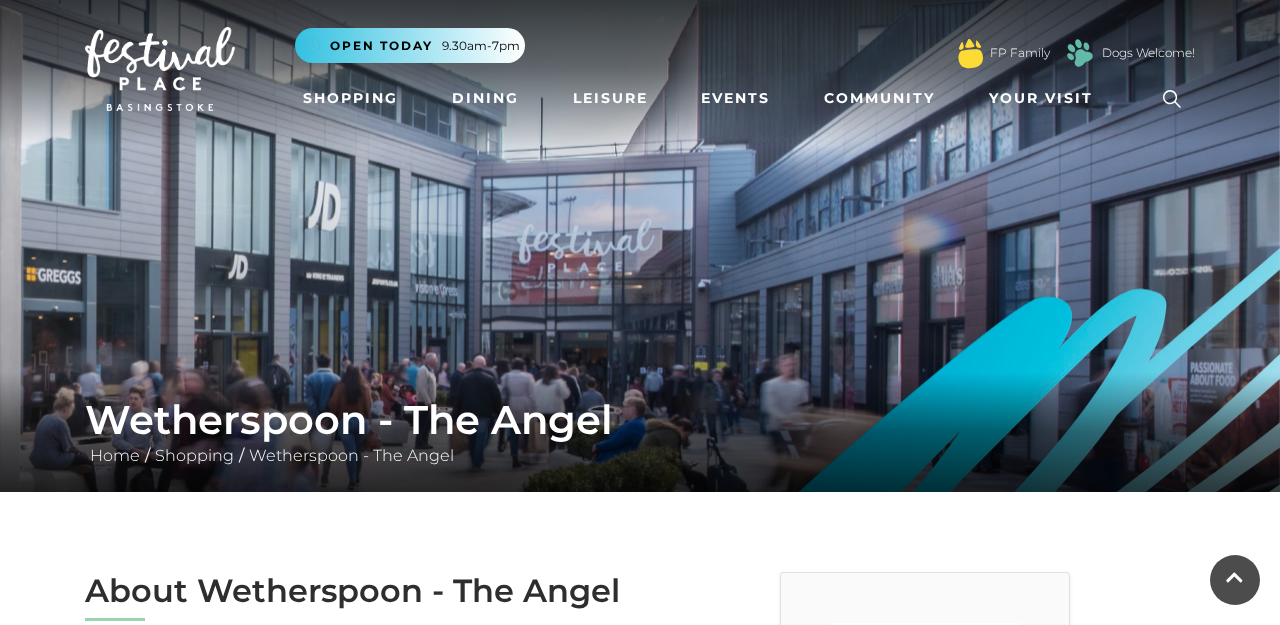 scroll, scrollTop: 0, scrollLeft: 0, axis: both 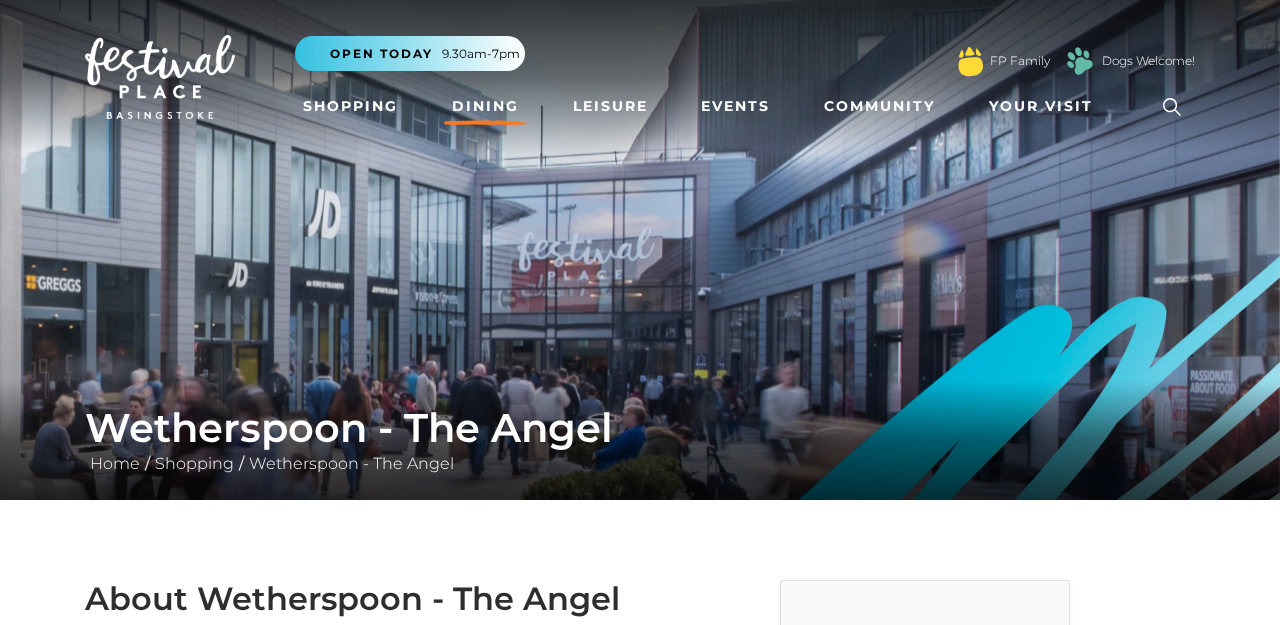 click on "Dining" at bounding box center [485, 106] 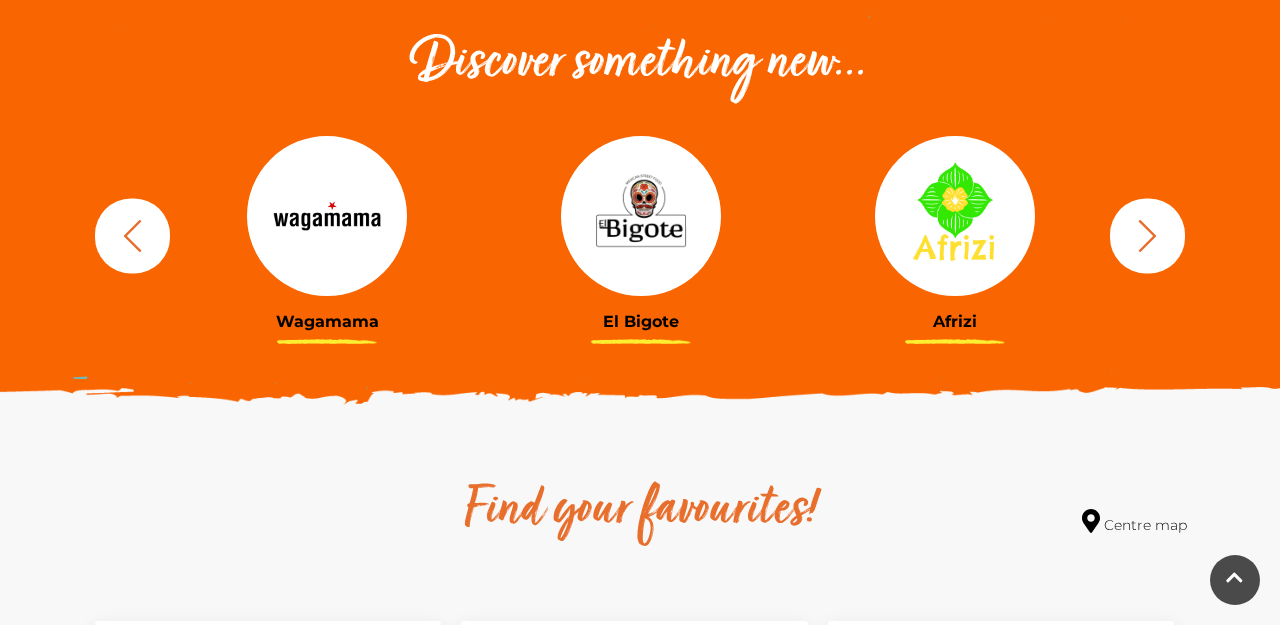 scroll, scrollTop: 712, scrollLeft: 0, axis: vertical 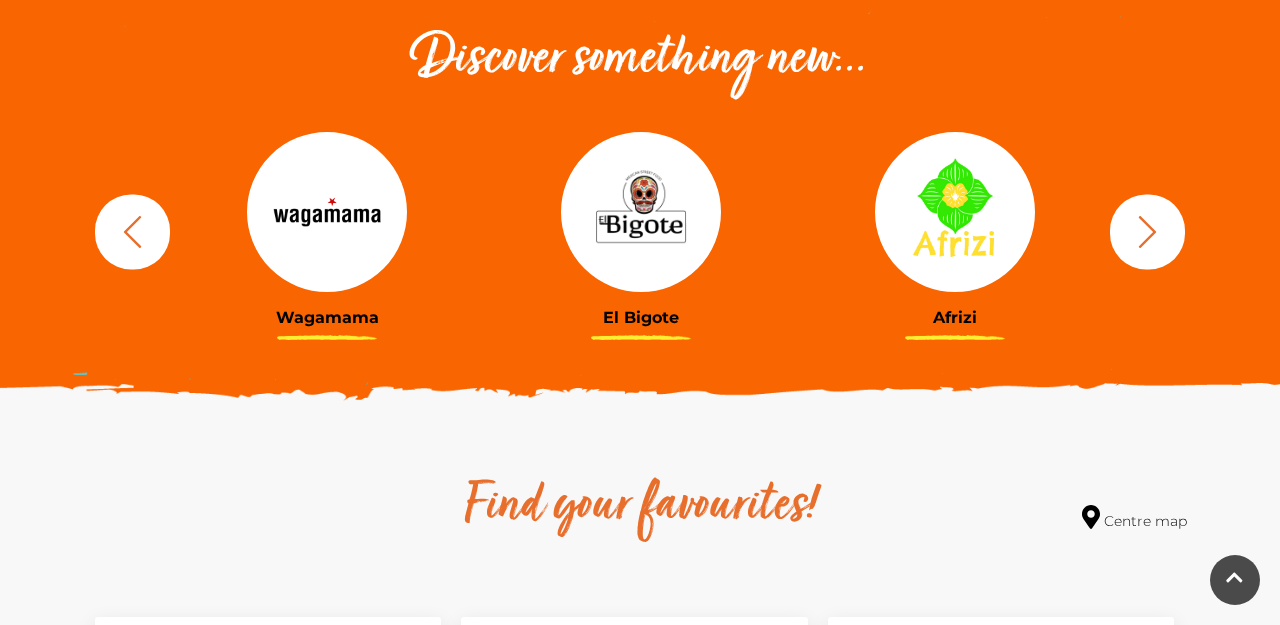click 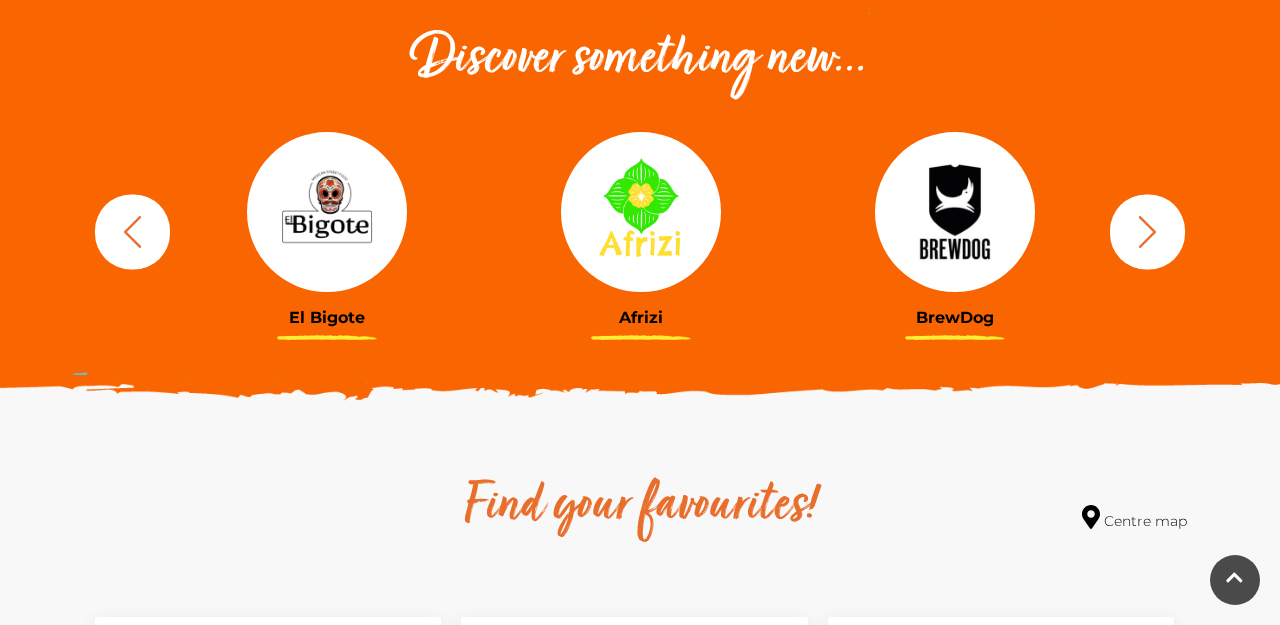 click 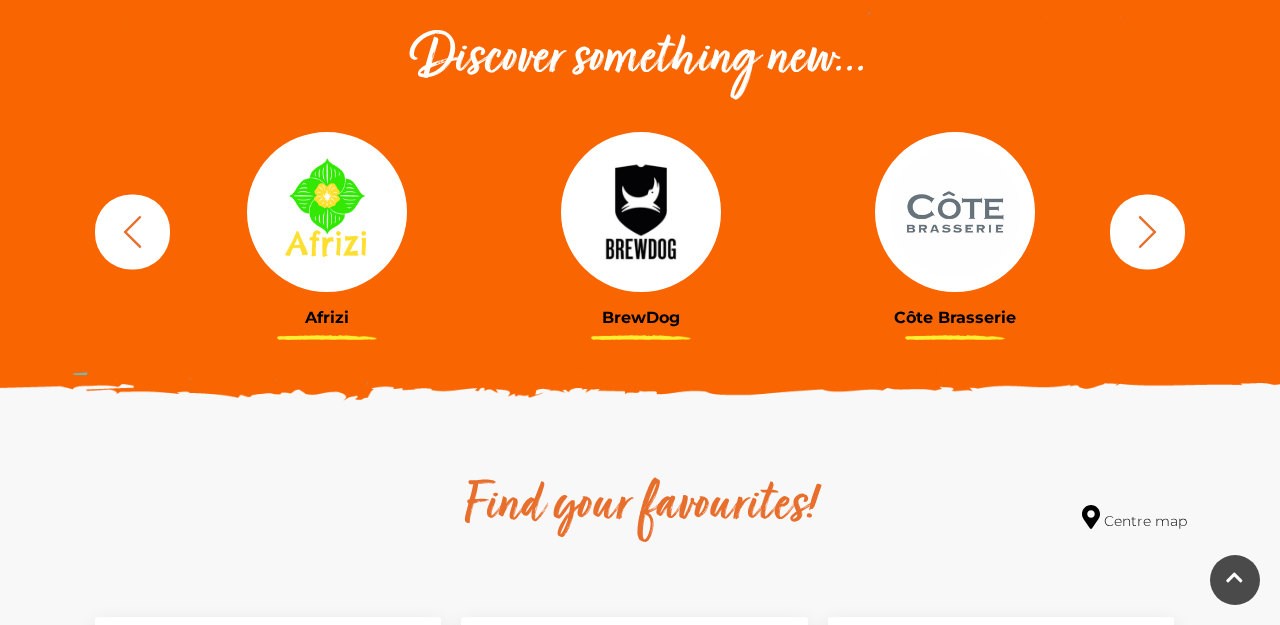 click 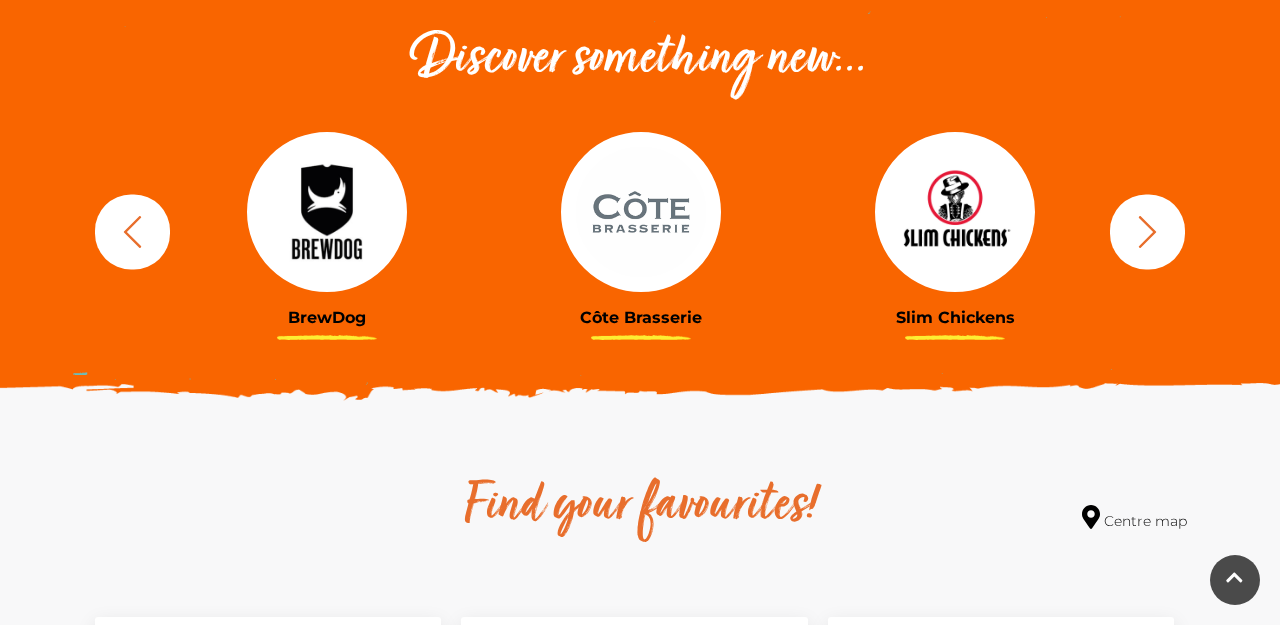 click 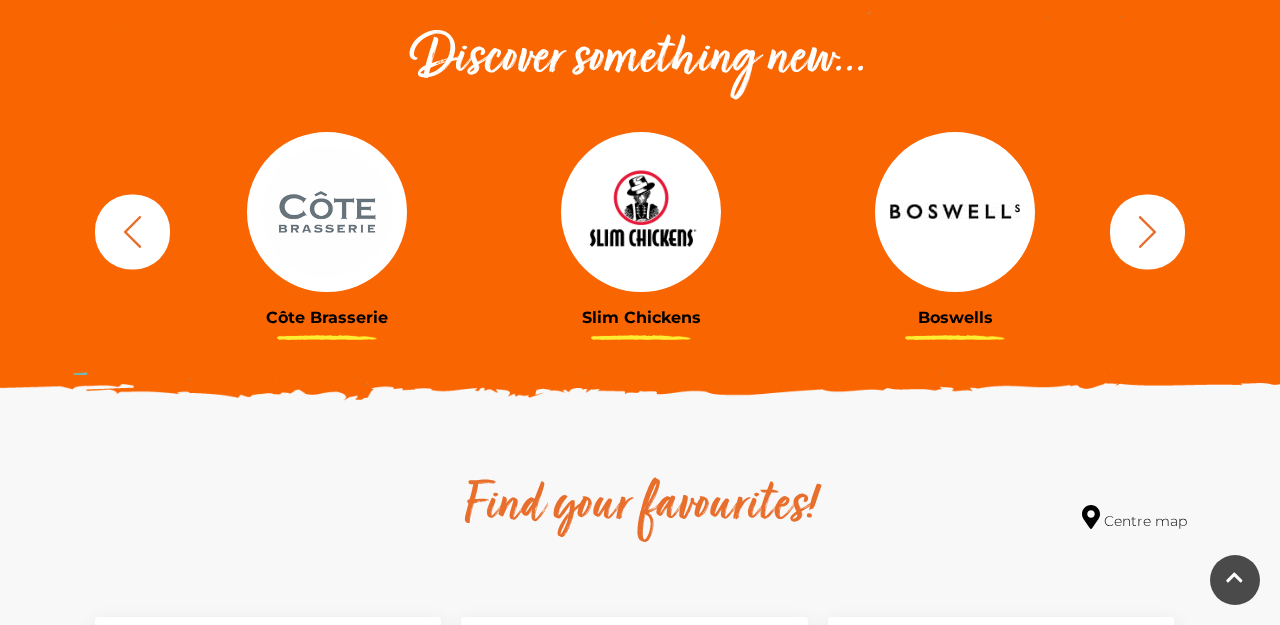 click 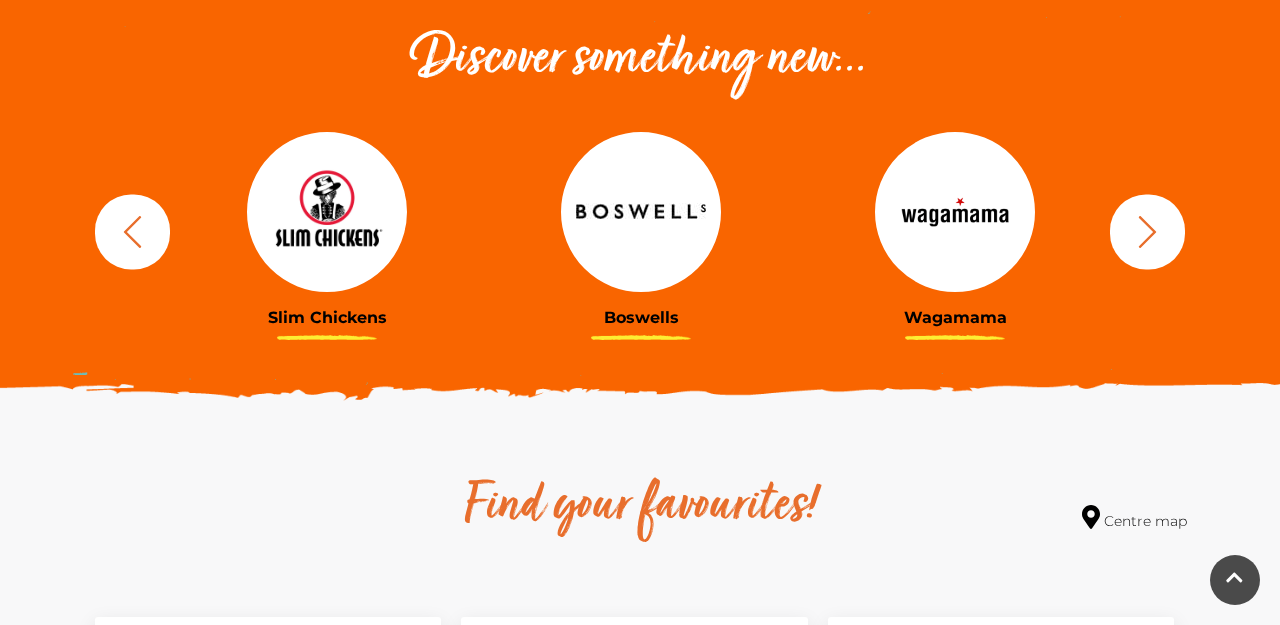 click 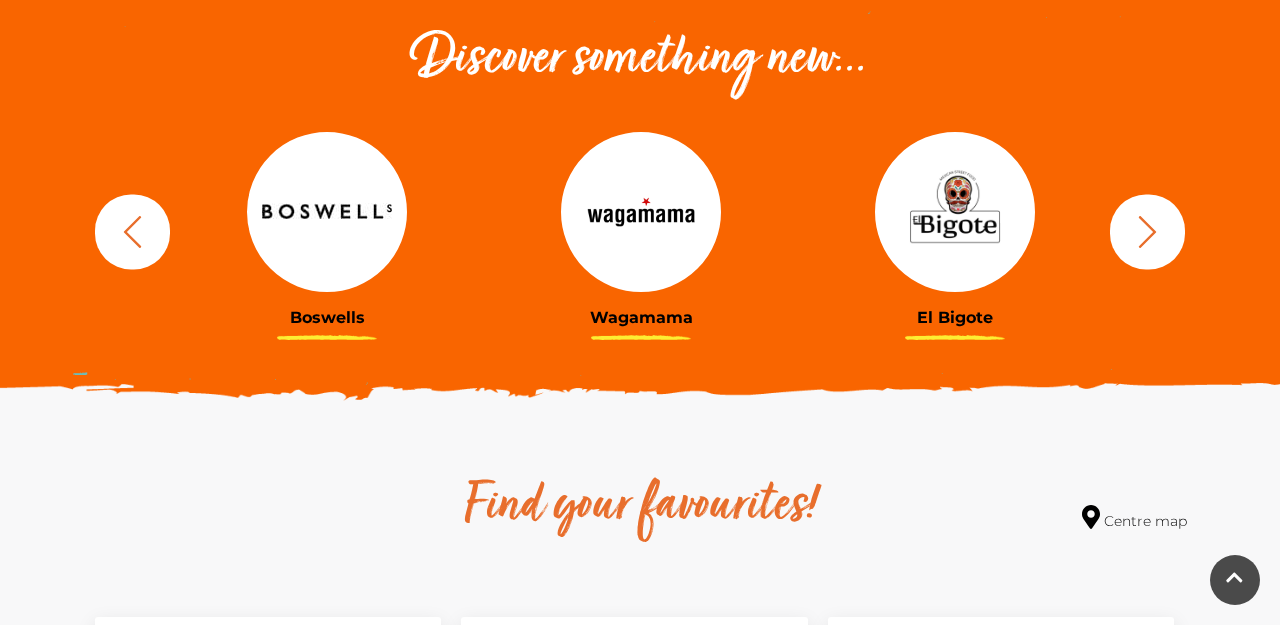 click 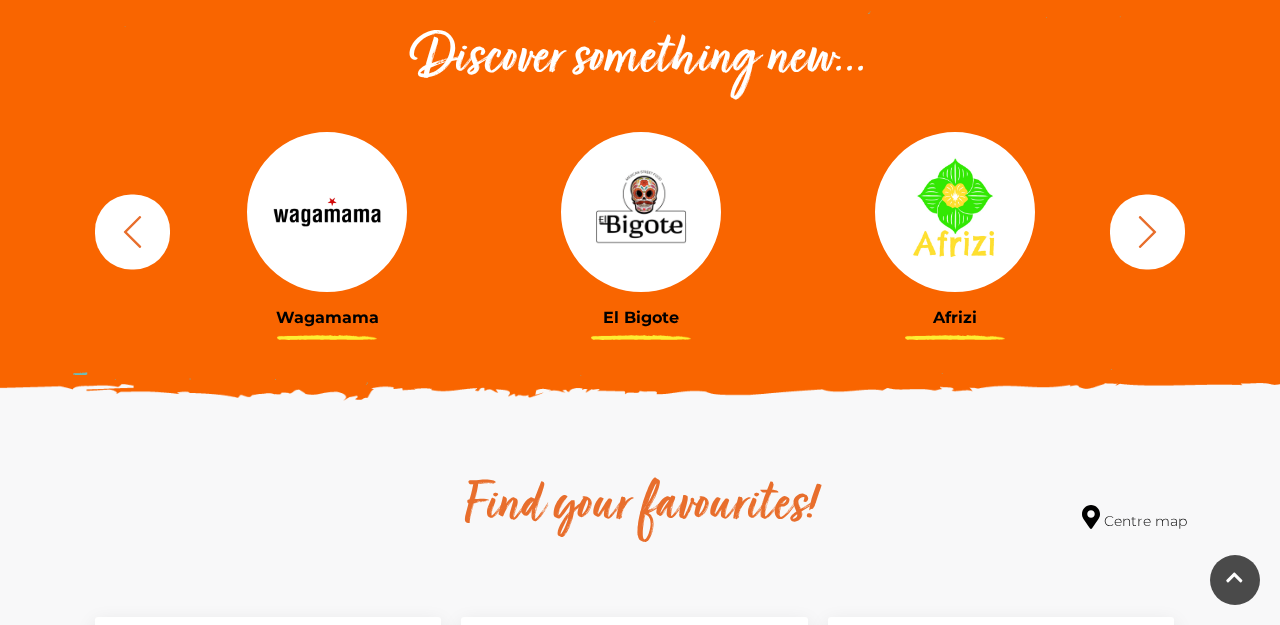 click 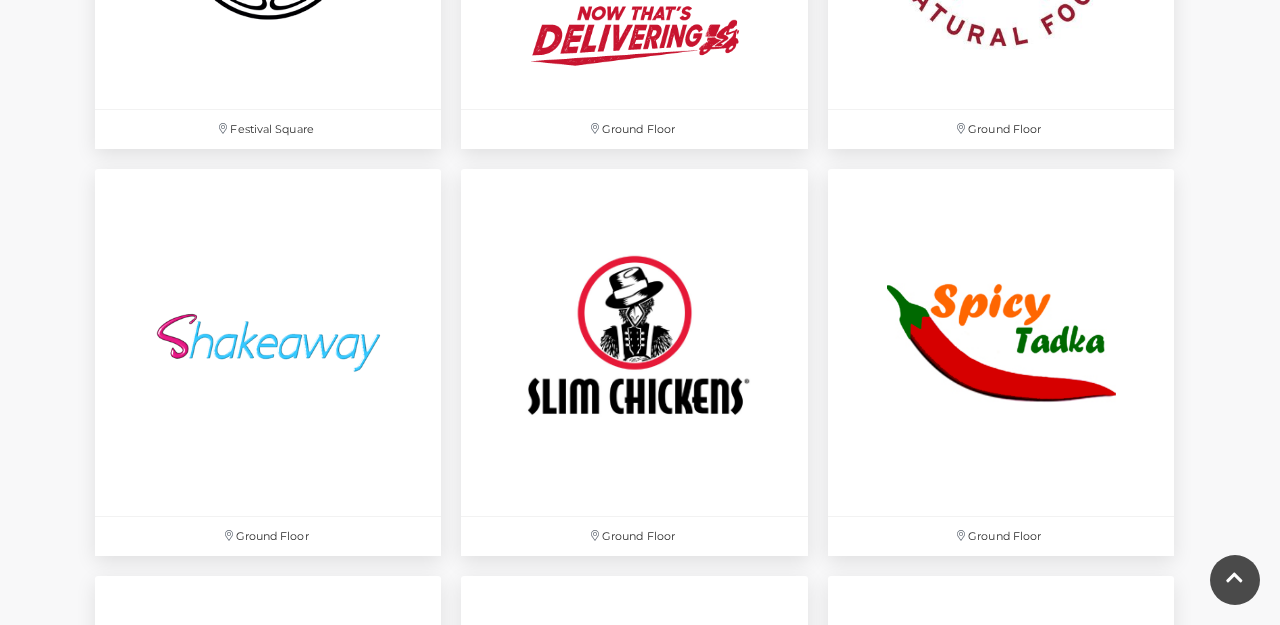 scroll, scrollTop: 5774, scrollLeft: 0, axis: vertical 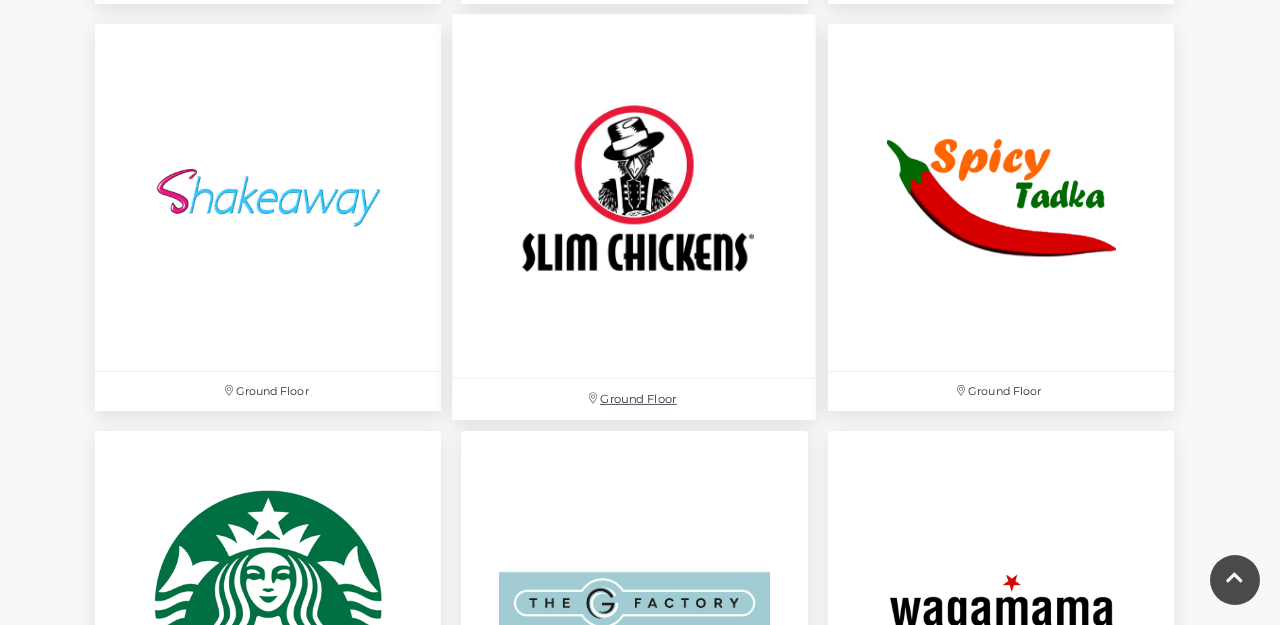 click at bounding box center [635, 197] 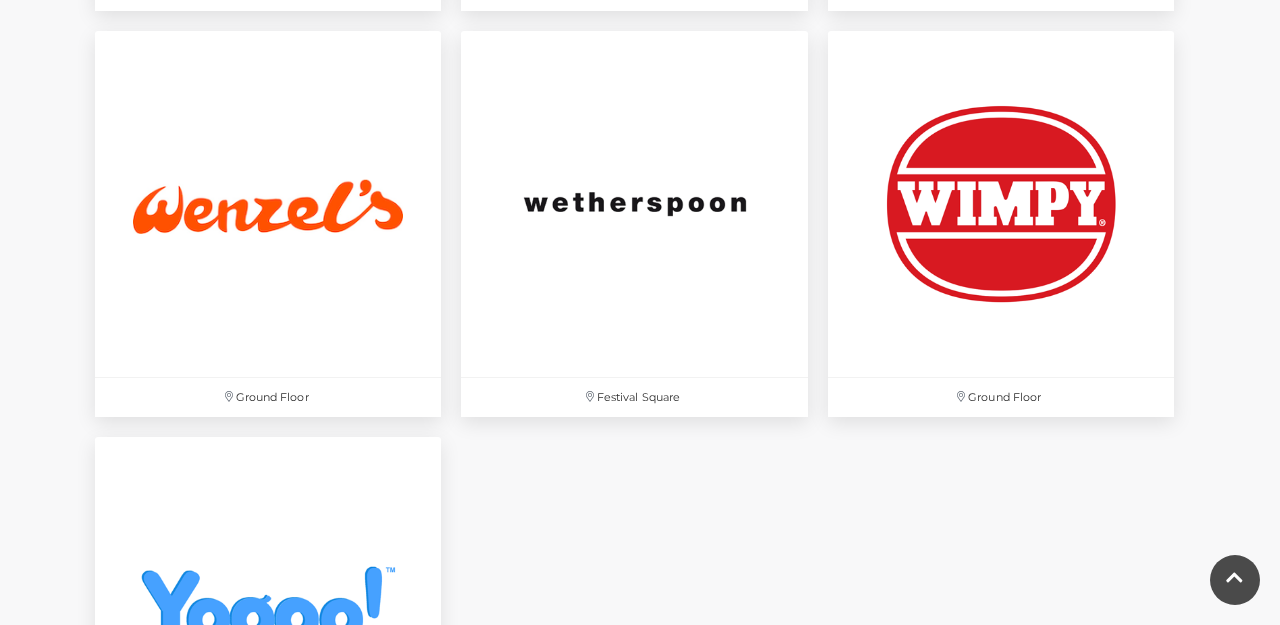 scroll, scrollTop: 6541, scrollLeft: 0, axis: vertical 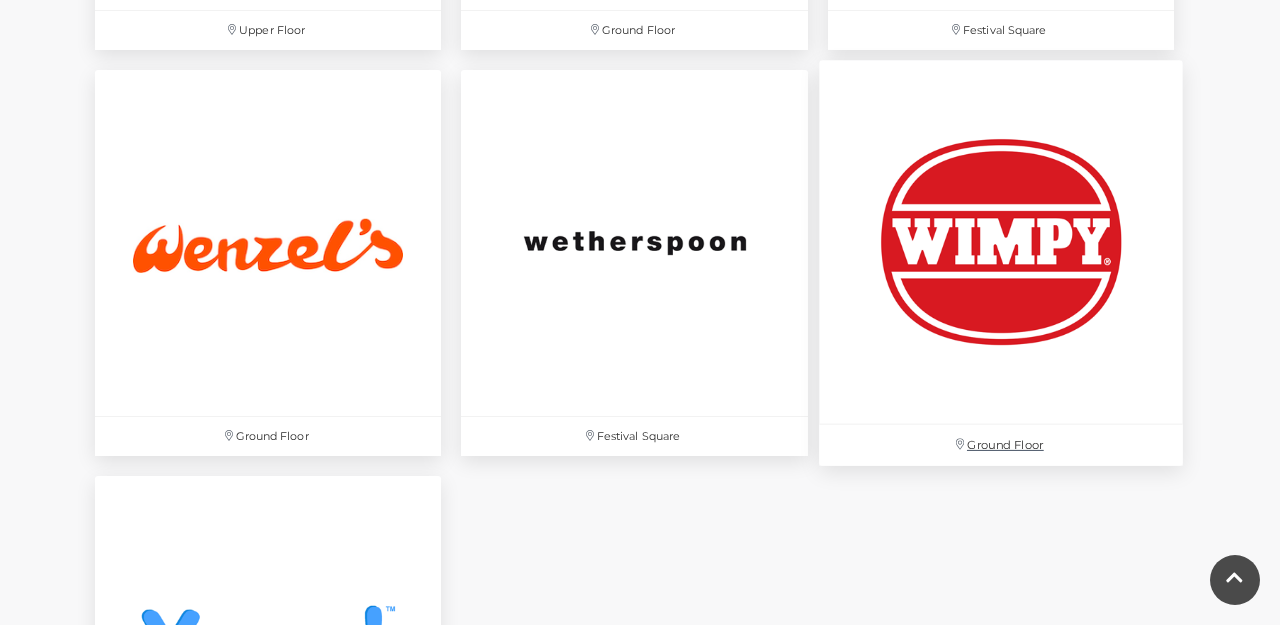 click at bounding box center [1001, 242] 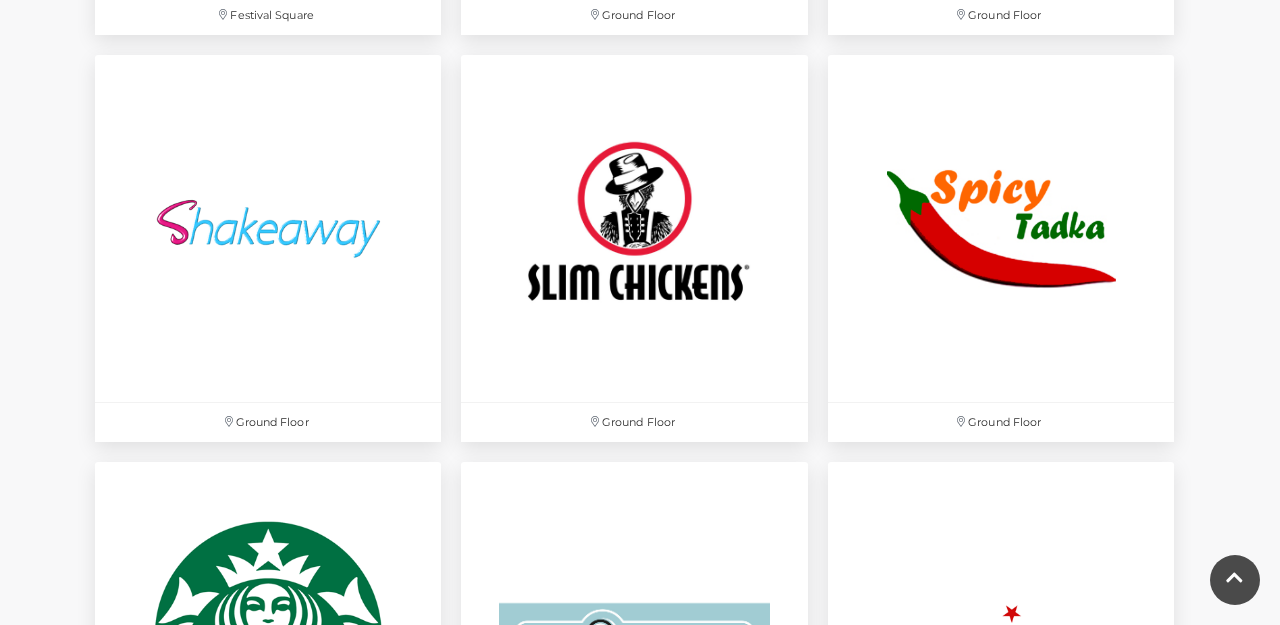 scroll, scrollTop: 5686, scrollLeft: 0, axis: vertical 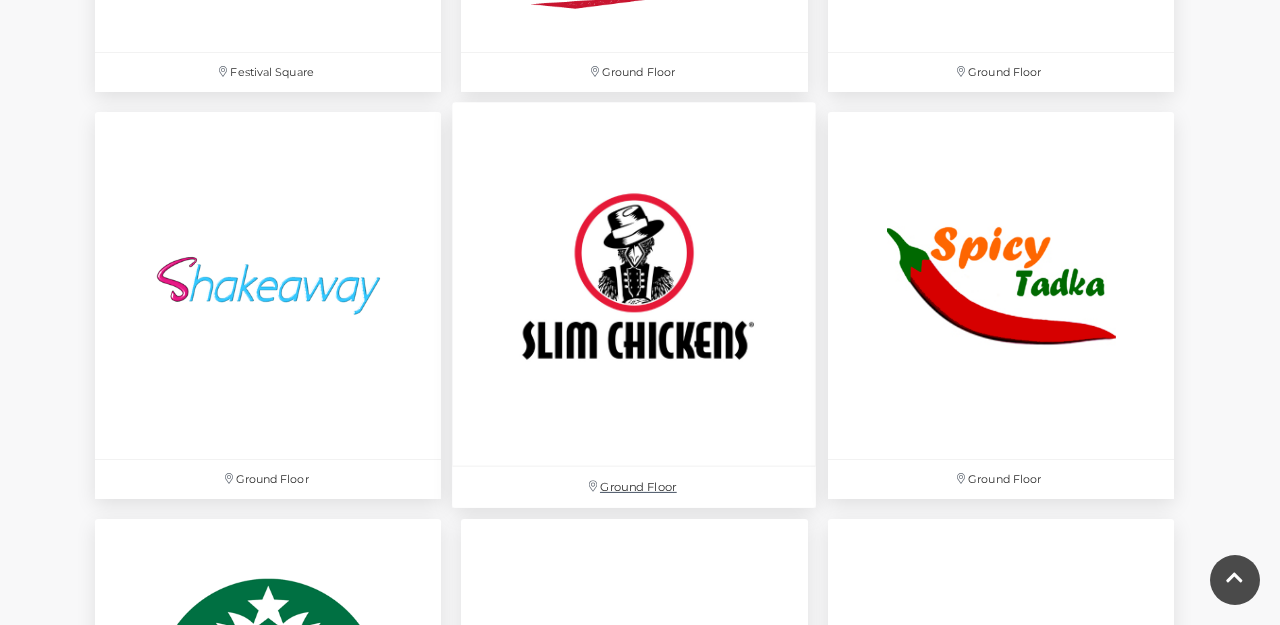 click at bounding box center [635, 285] 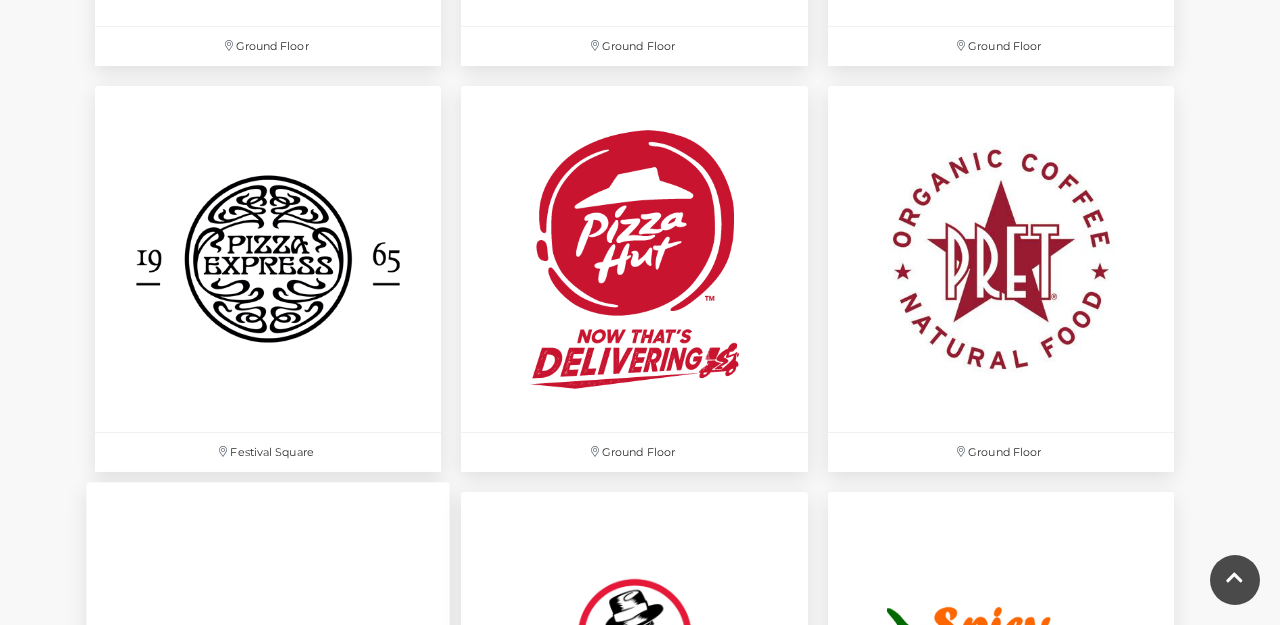 scroll, scrollTop: 5305, scrollLeft: 0, axis: vertical 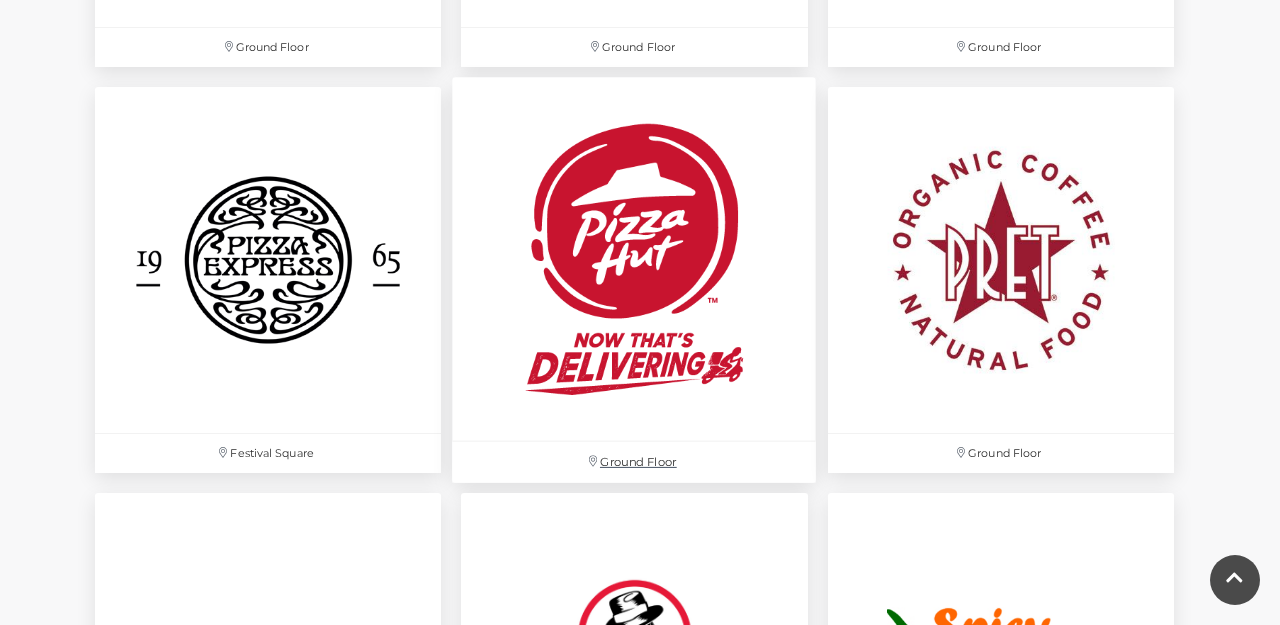 click at bounding box center [635, 260] 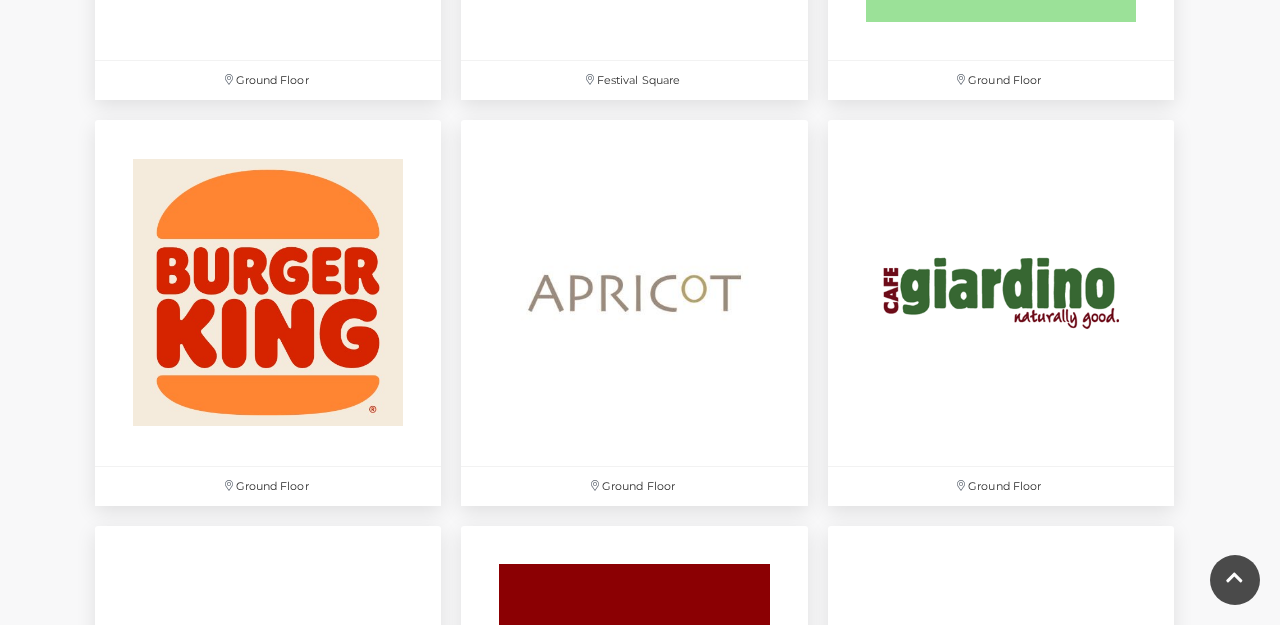 scroll, scrollTop: 2026, scrollLeft: 0, axis: vertical 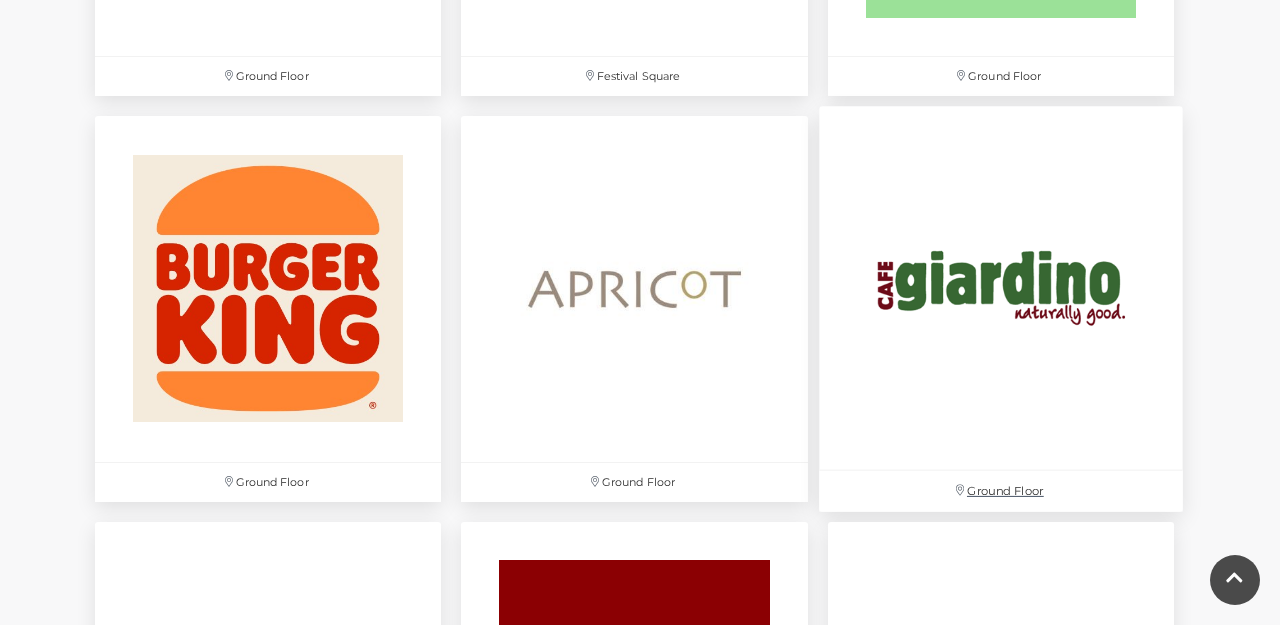 click at bounding box center [1001, 288] 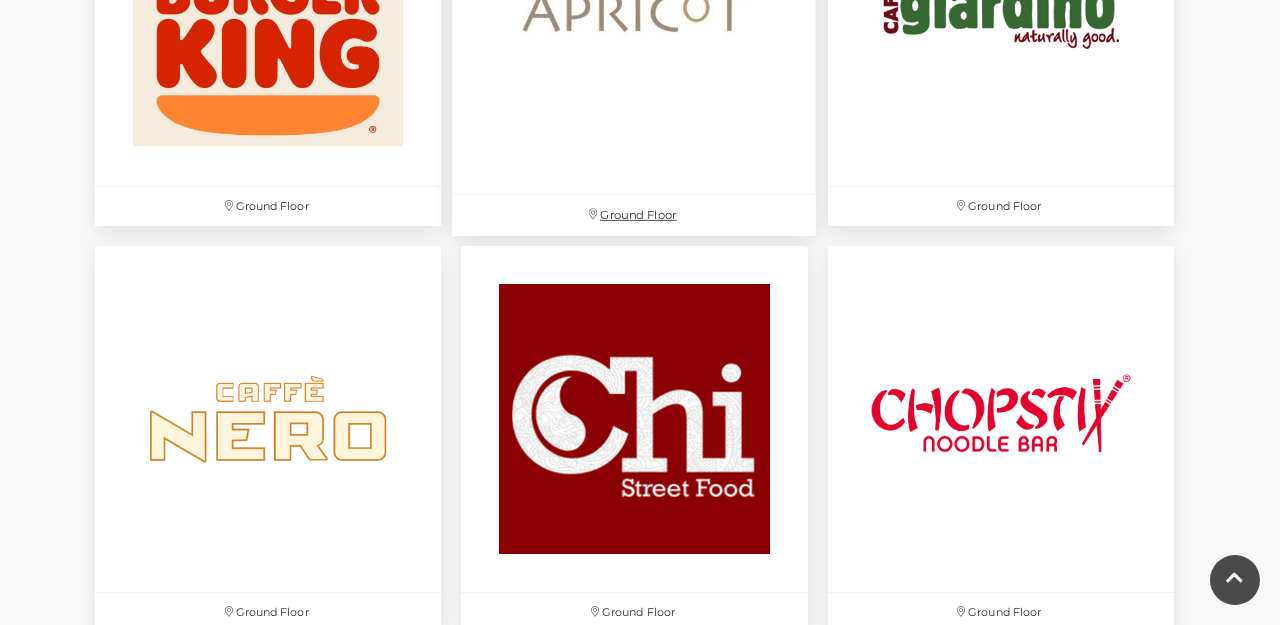 scroll, scrollTop: 2305, scrollLeft: 0, axis: vertical 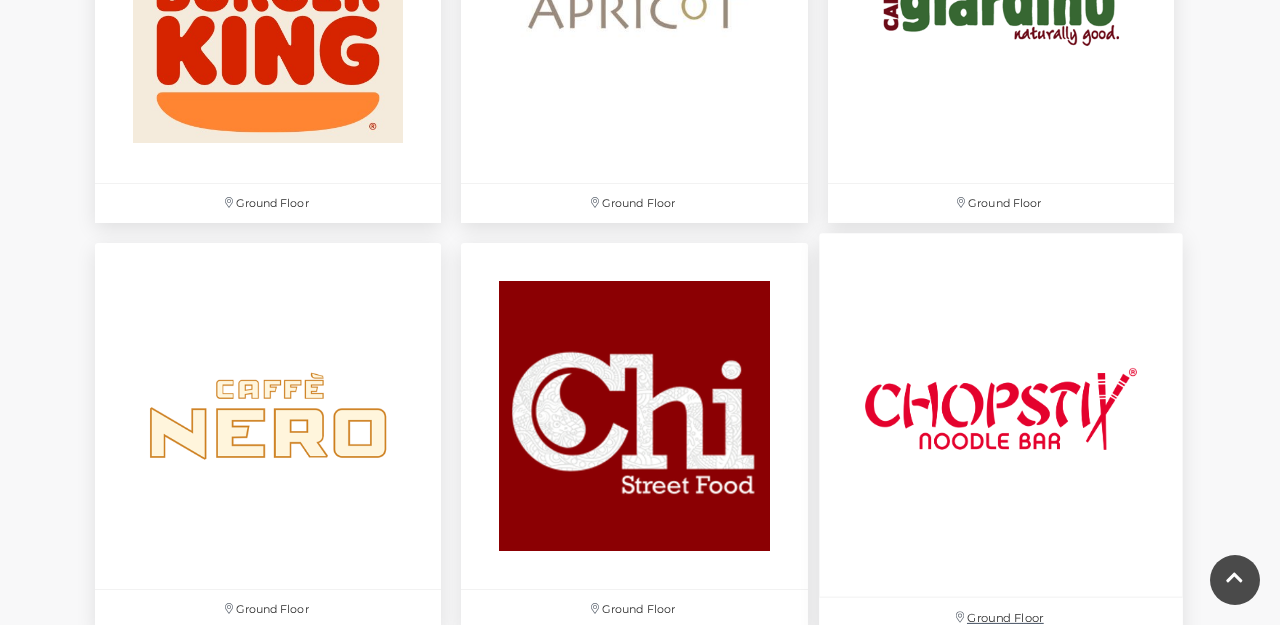 click at bounding box center (1001, 415) 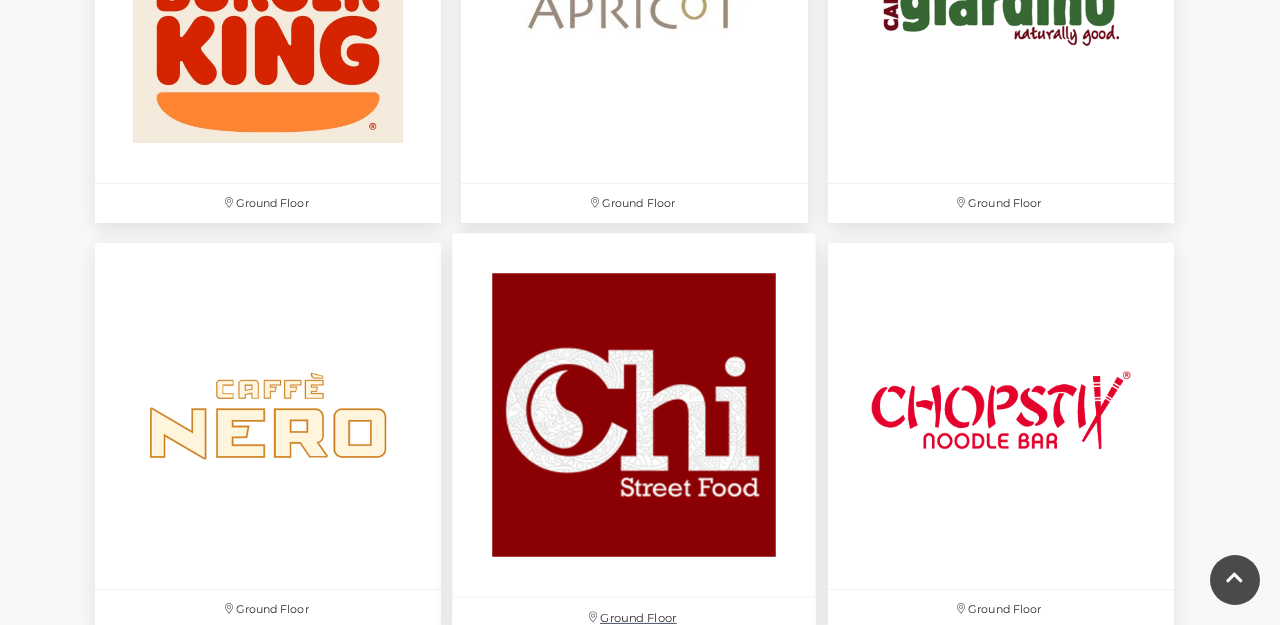 scroll, scrollTop: 2388, scrollLeft: 0, axis: vertical 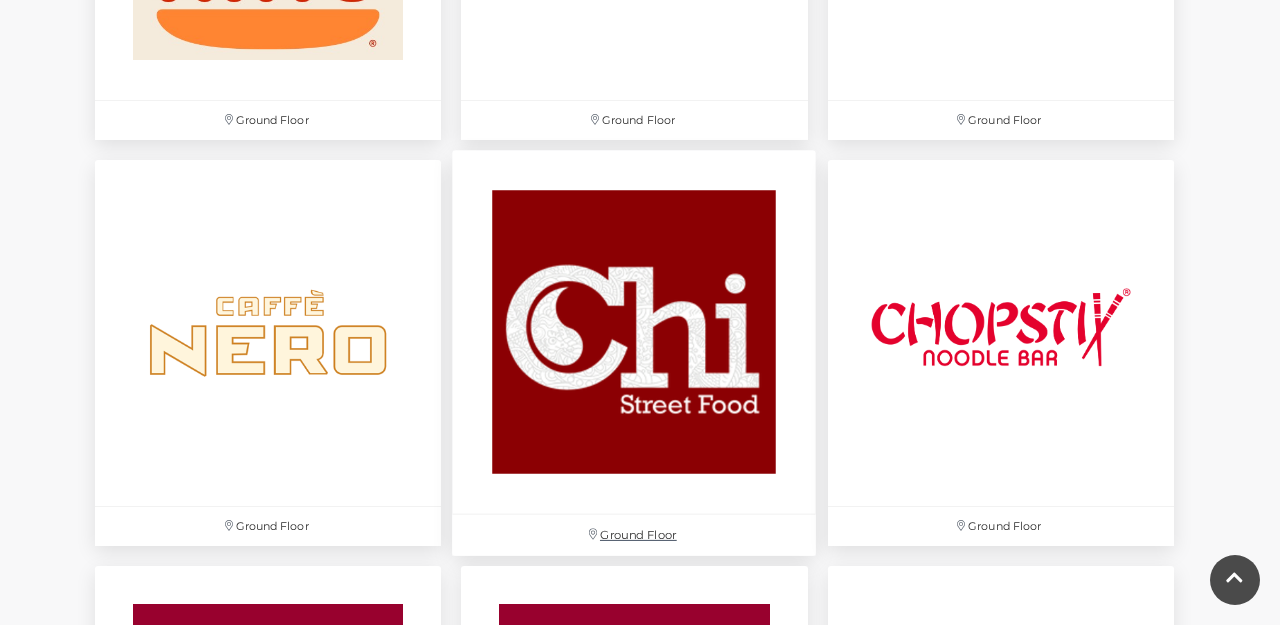 click at bounding box center [635, 332] 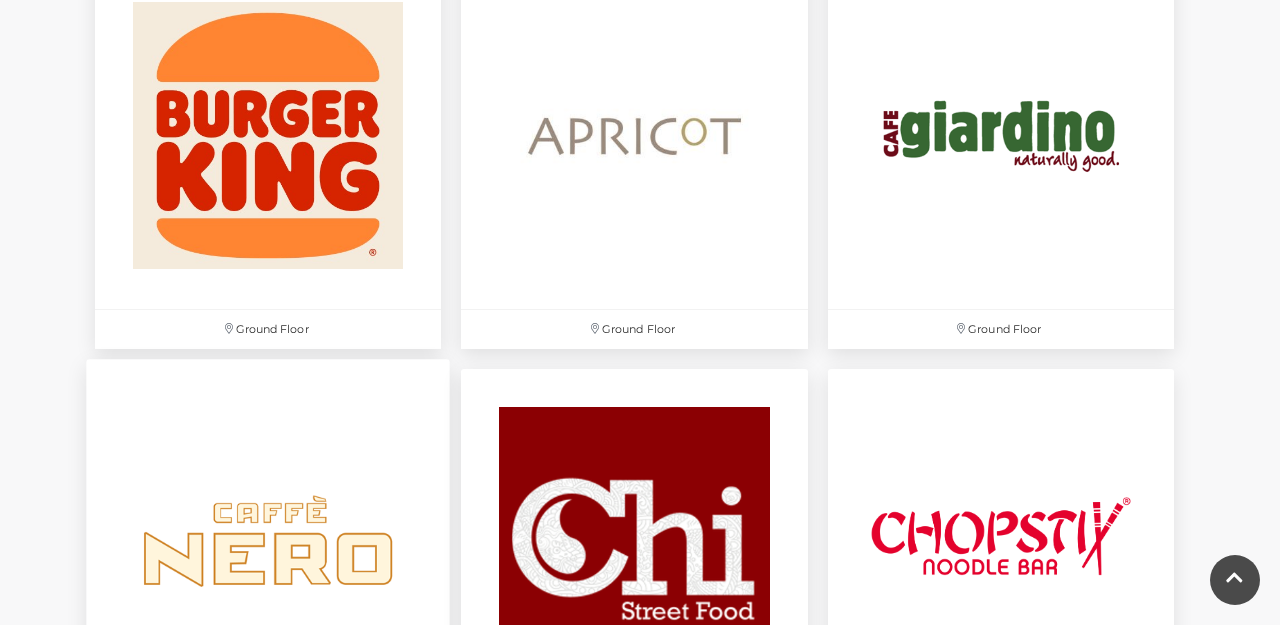 scroll, scrollTop: 2116, scrollLeft: 0, axis: vertical 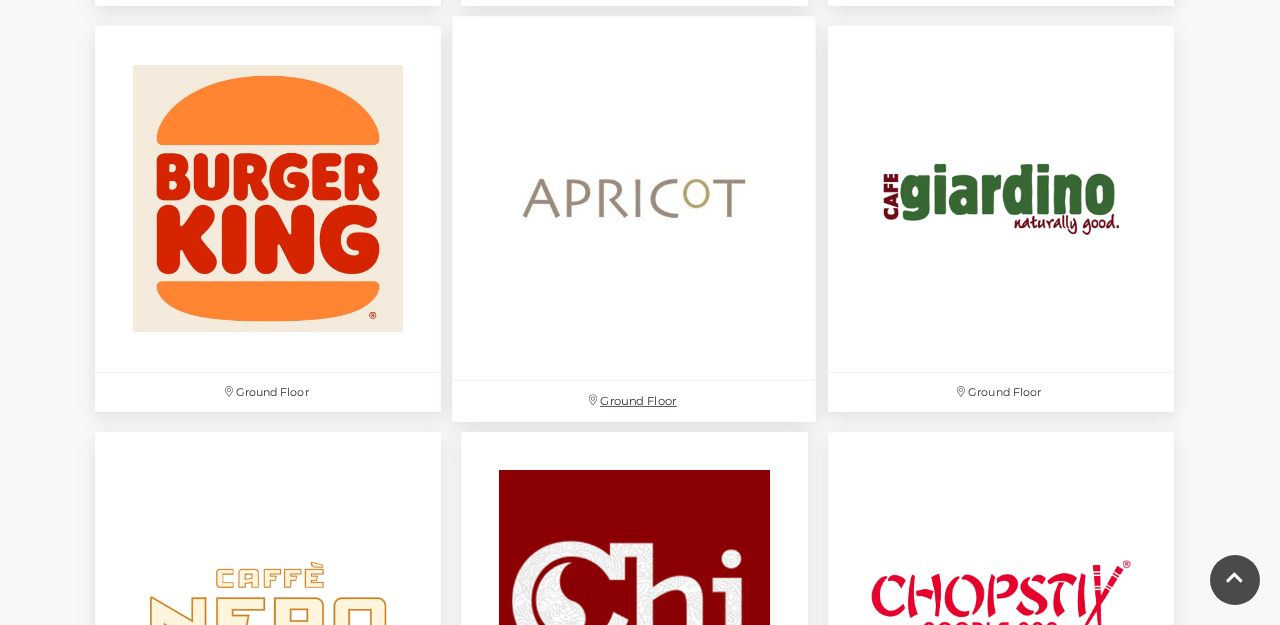 click at bounding box center [635, 198] 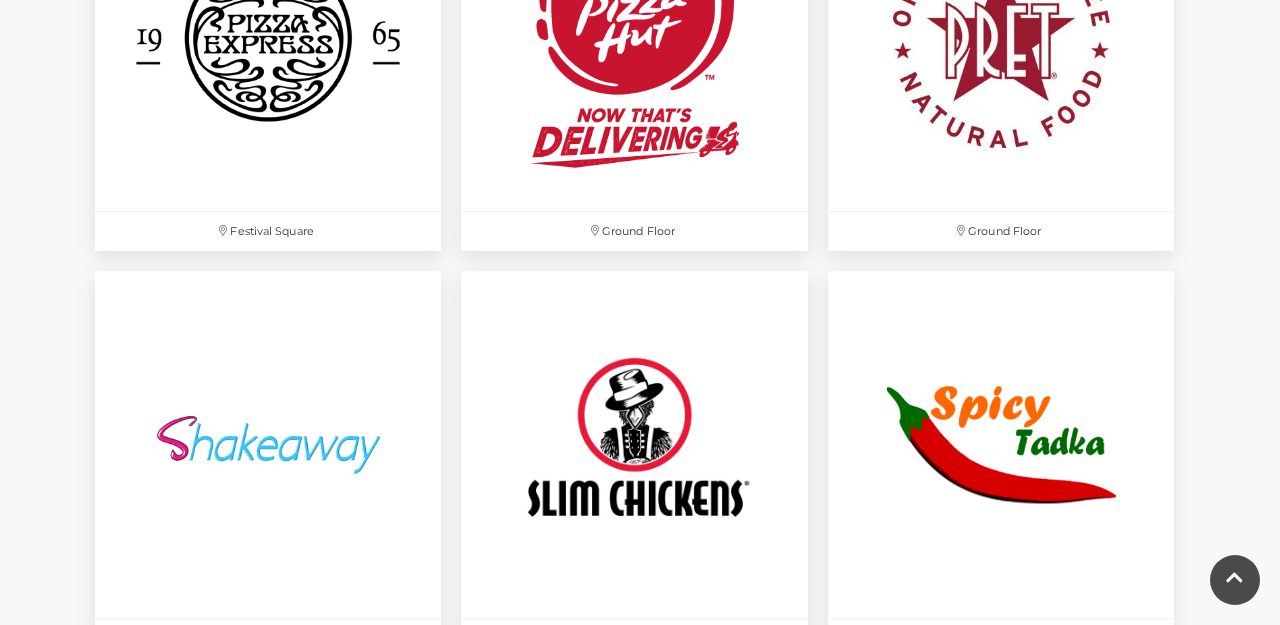 scroll, scrollTop: 5512, scrollLeft: 0, axis: vertical 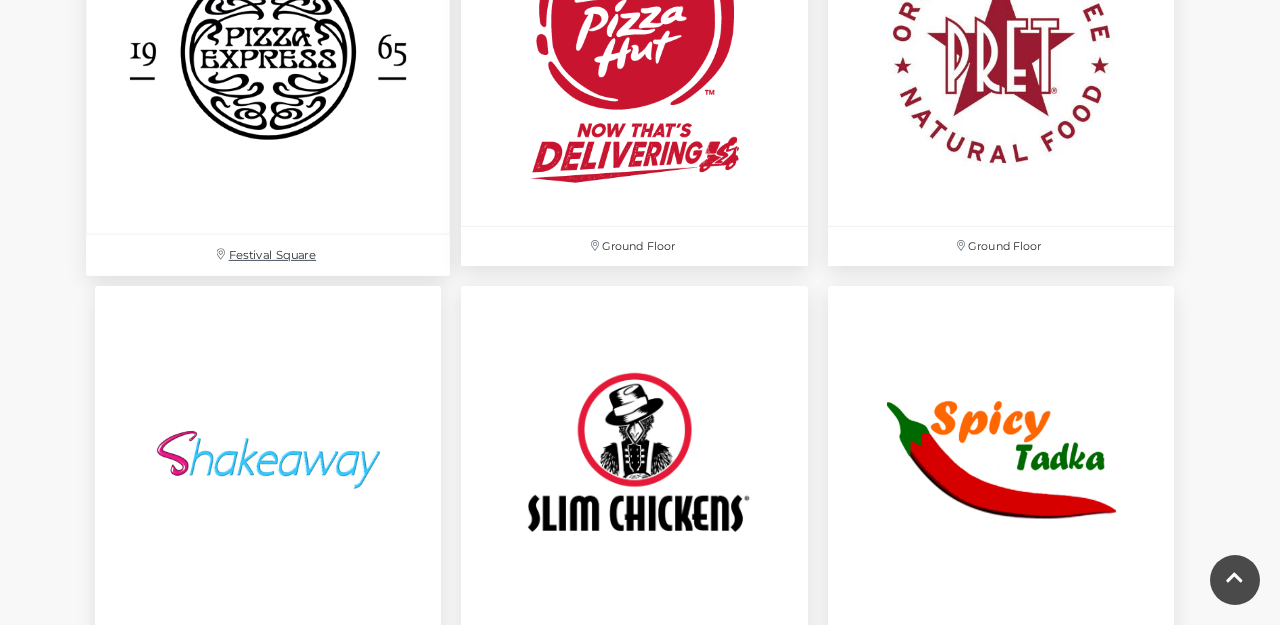 click at bounding box center (268, 53) 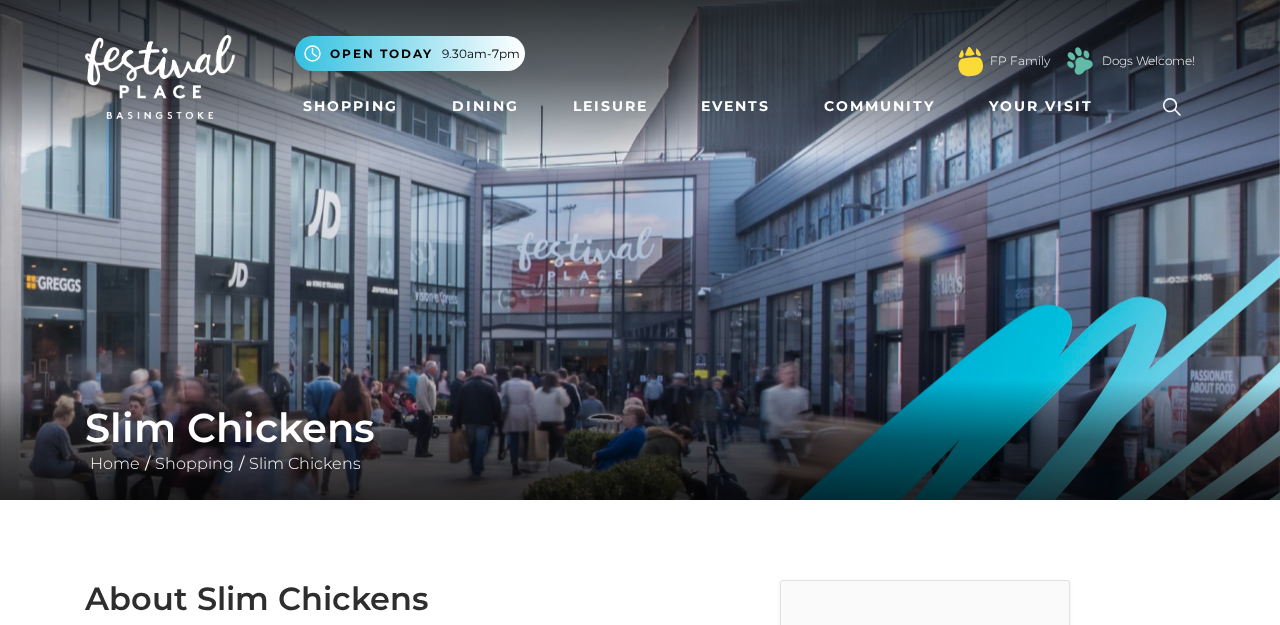 scroll, scrollTop: 0, scrollLeft: 0, axis: both 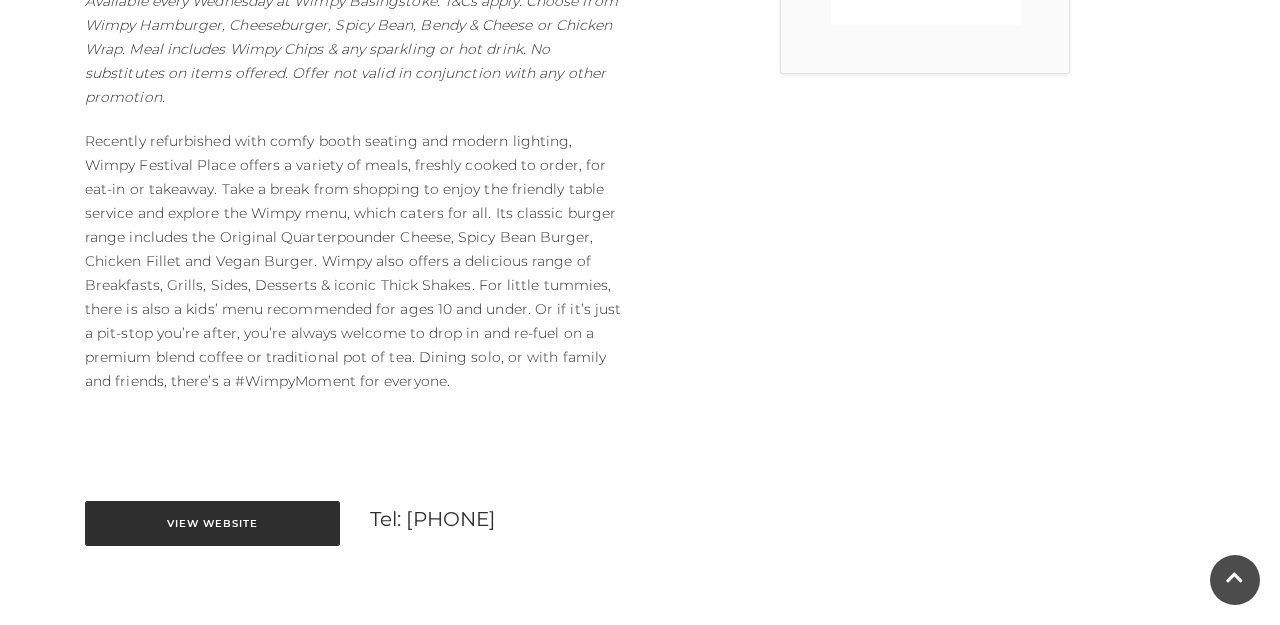 click on "View Website" at bounding box center [212, 523] 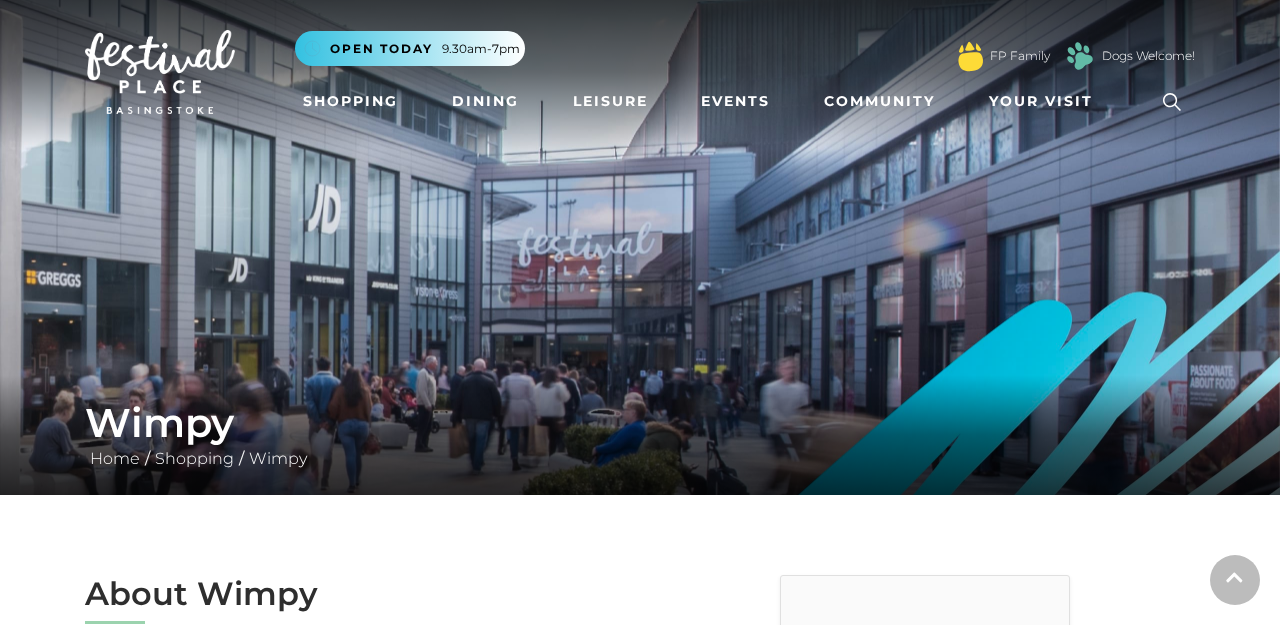 scroll, scrollTop: 0, scrollLeft: 0, axis: both 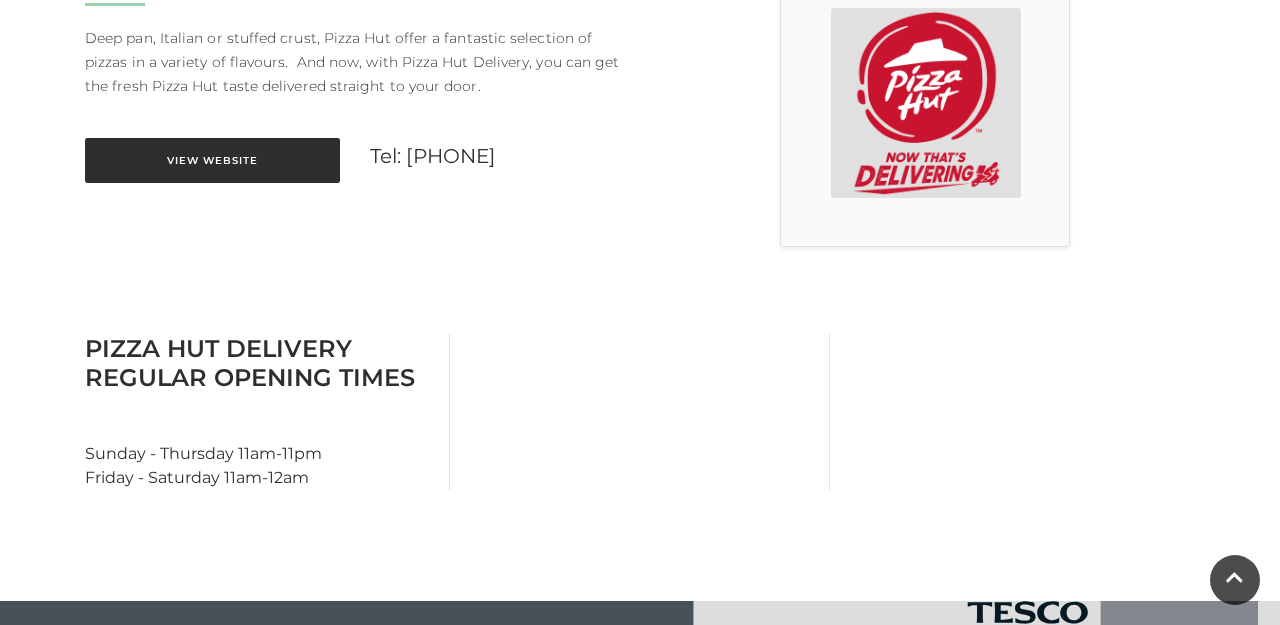 click on "View Website" at bounding box center [212, 160] 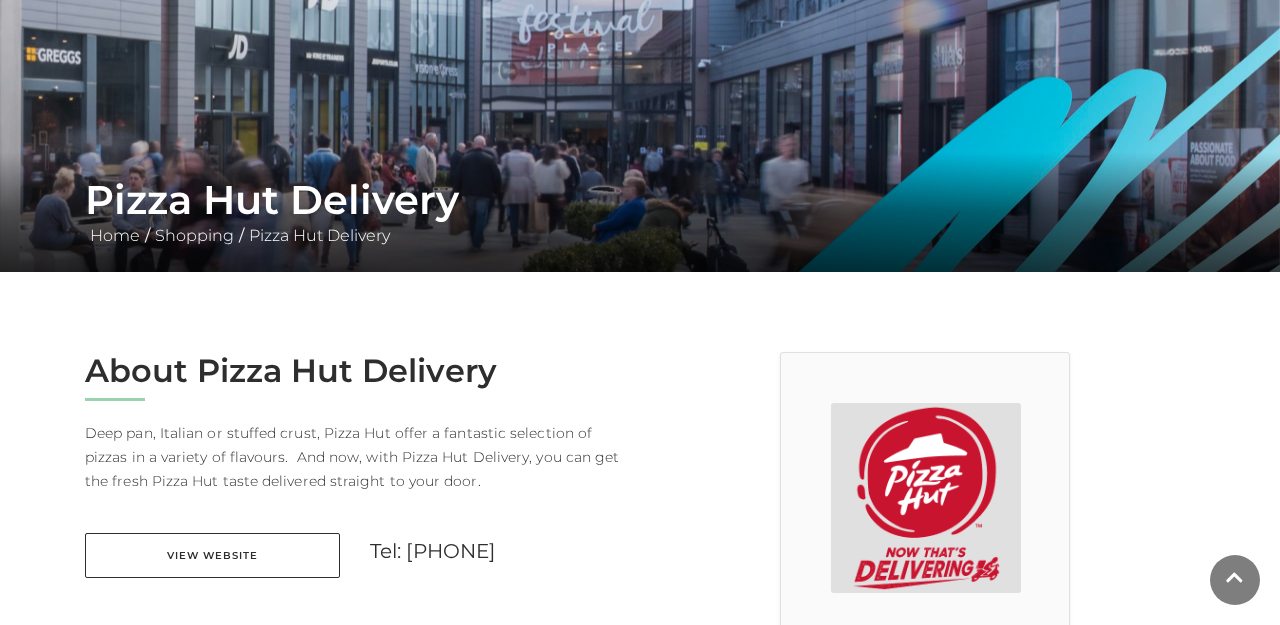 scroll, scrollTop: 650, scrollLeft: 0, axis: vertical 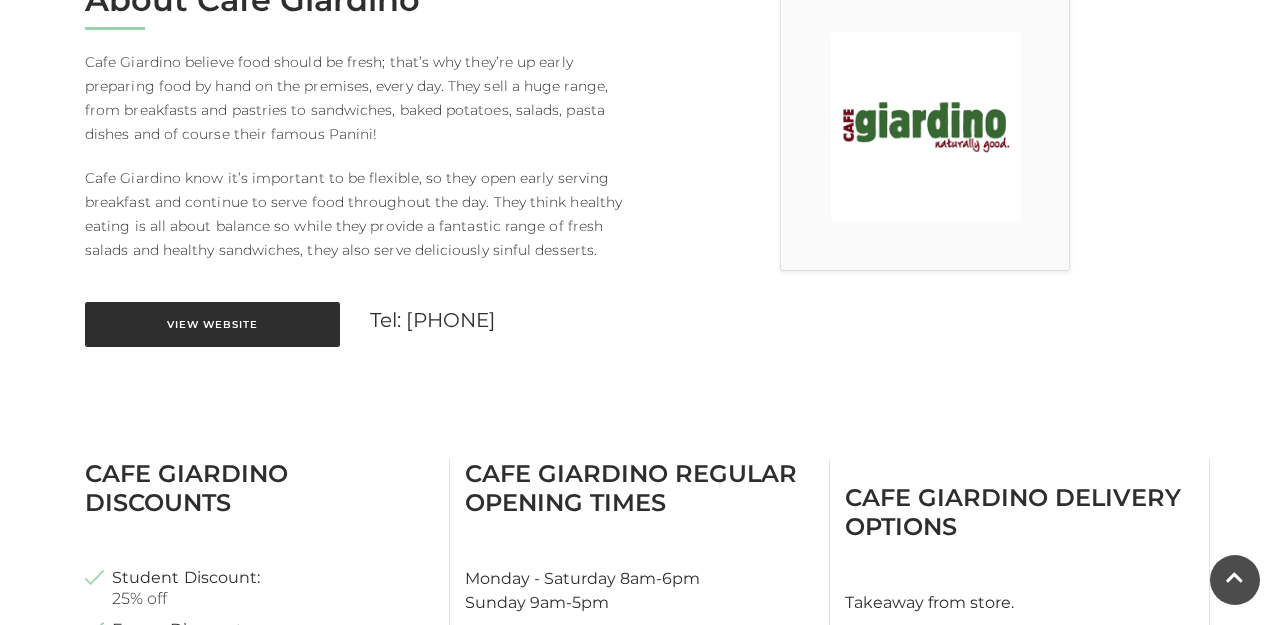click on "View Website" at bounding box center [212, 324] 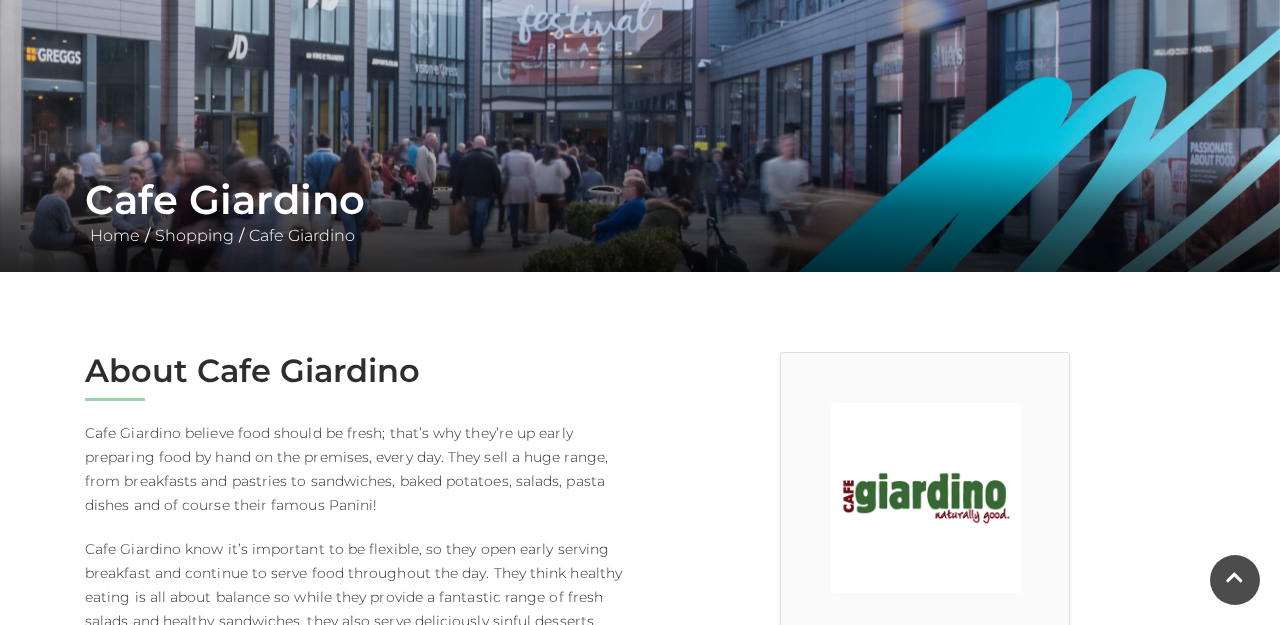scroll, scrollTop: 129, scrollLeft: 0, axis: vertical 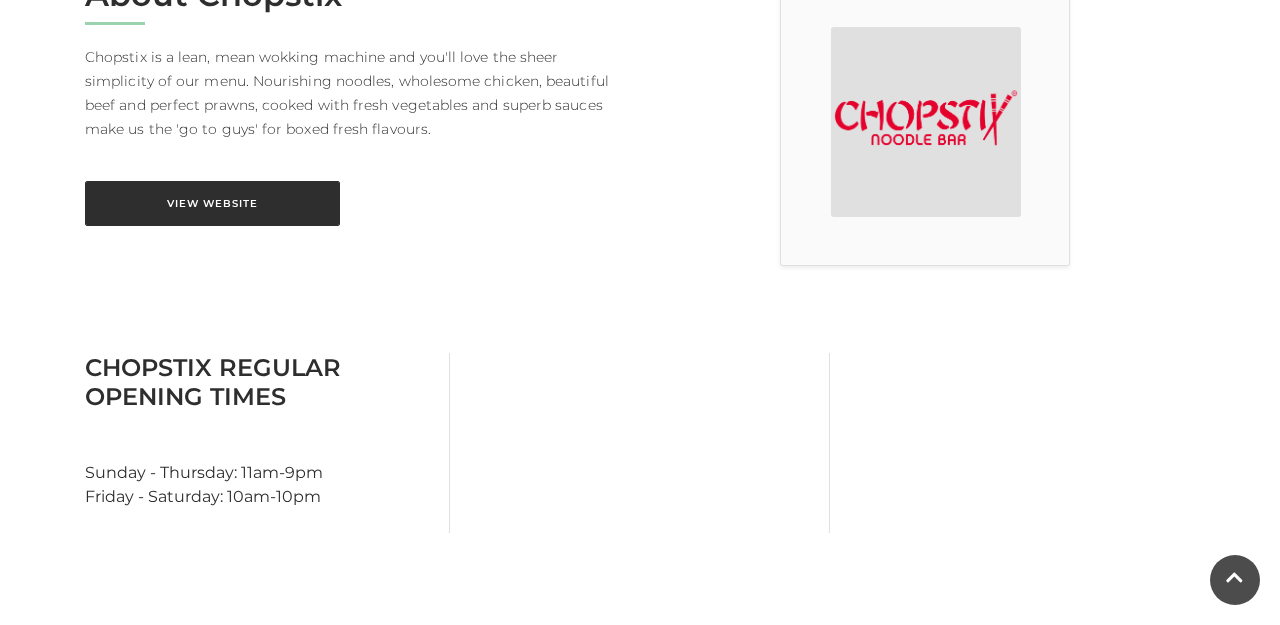 click on "View Website" at bounding box center [212, 203] 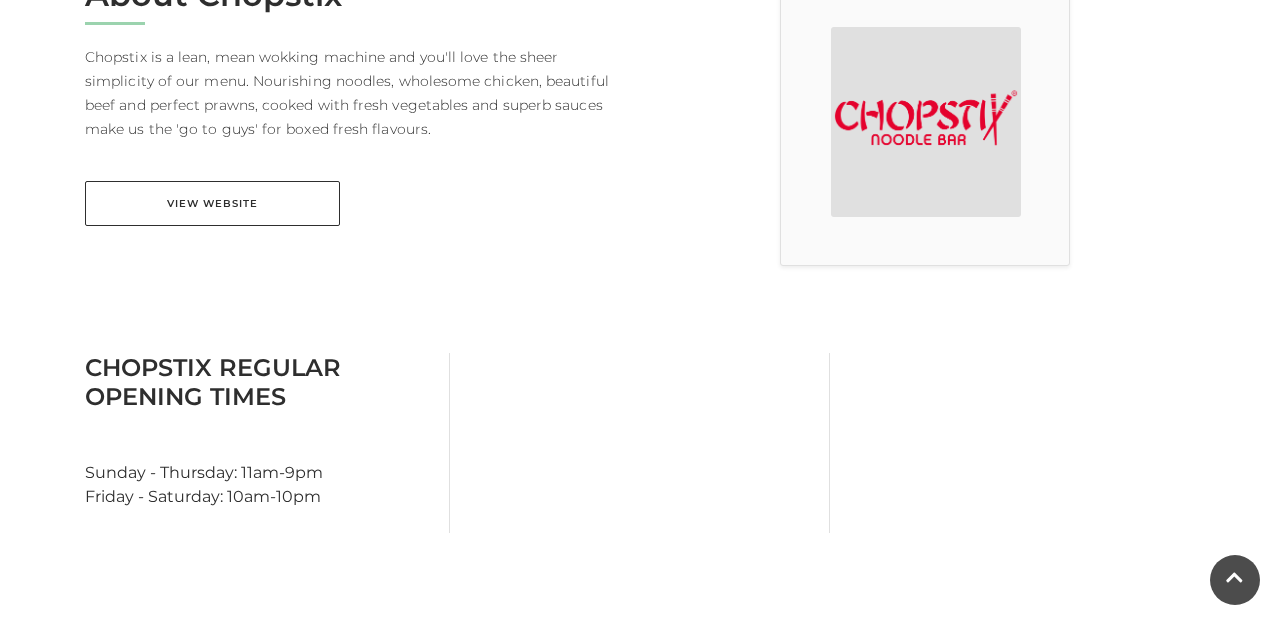 scroll, scrollTop: 550, scrollLeft: 0, axis: vertical 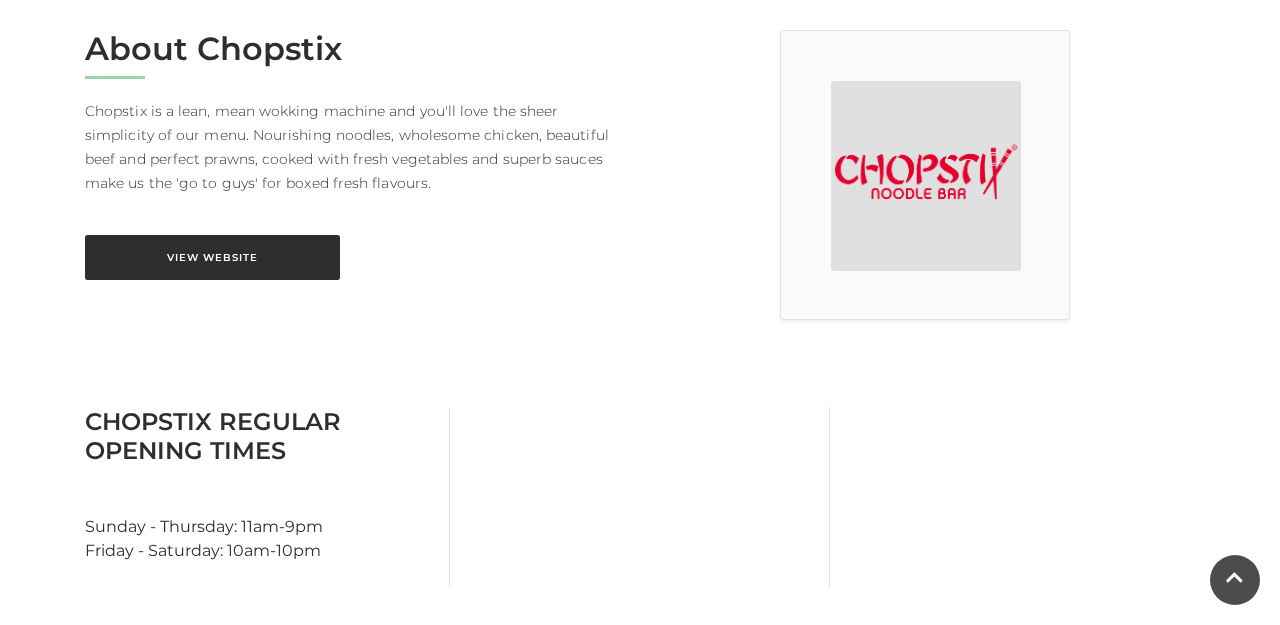click on "View Website" at bounding box center (212, 257) 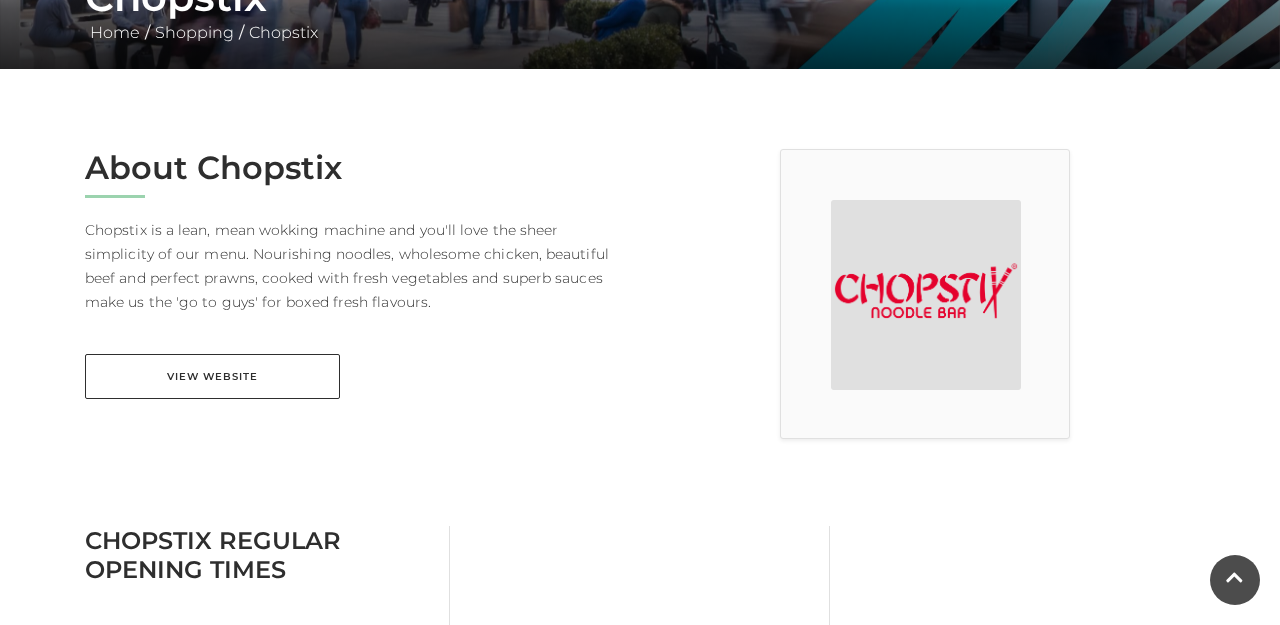 scroll, scrollTop: 436, scrollLeft: 0, axis: vertical 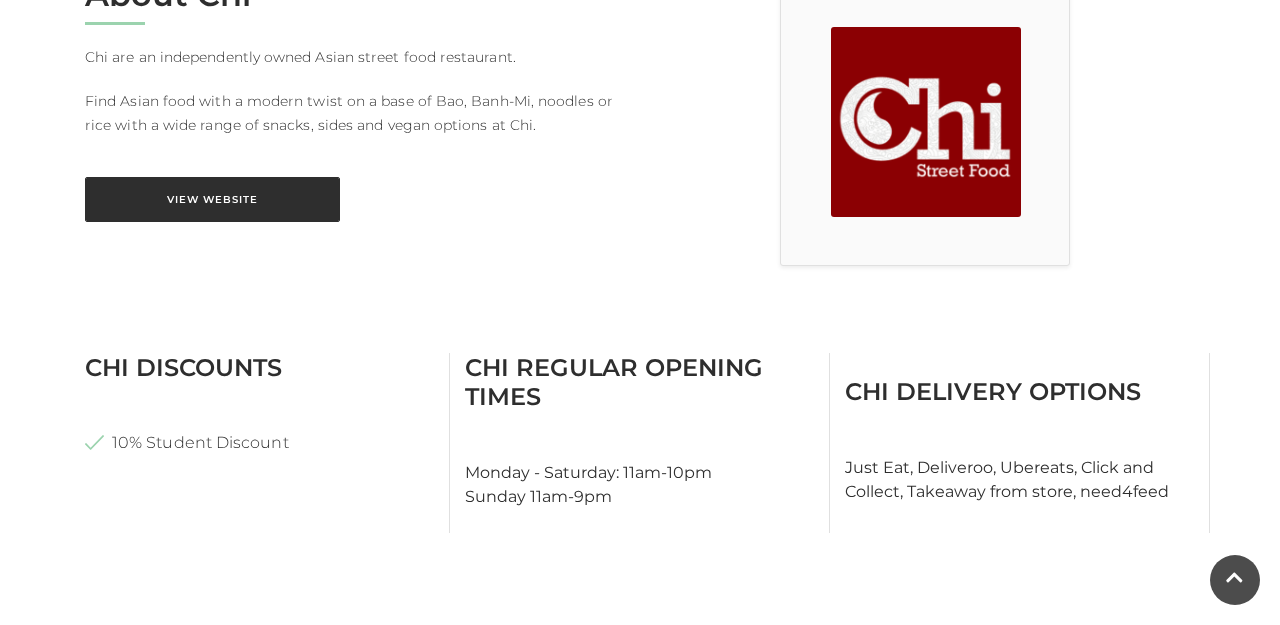 click on "View Website" at bounding box center (212, 199) 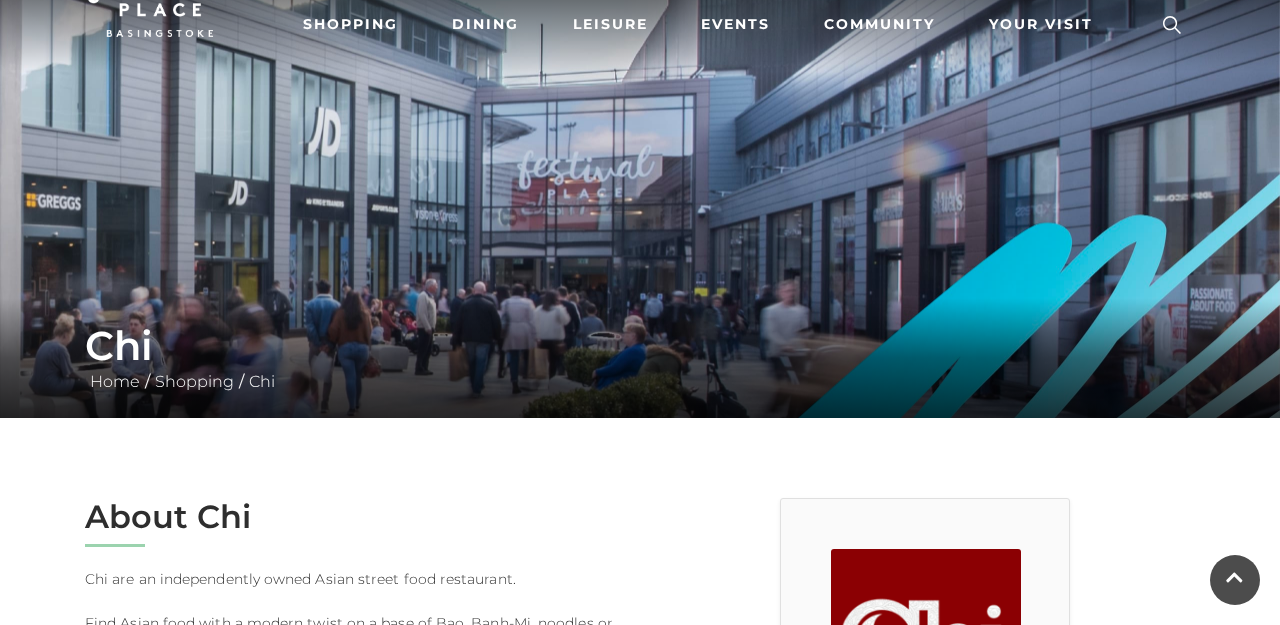 scroll, scrollTop: 0, scrollLeft: 0, axis: both 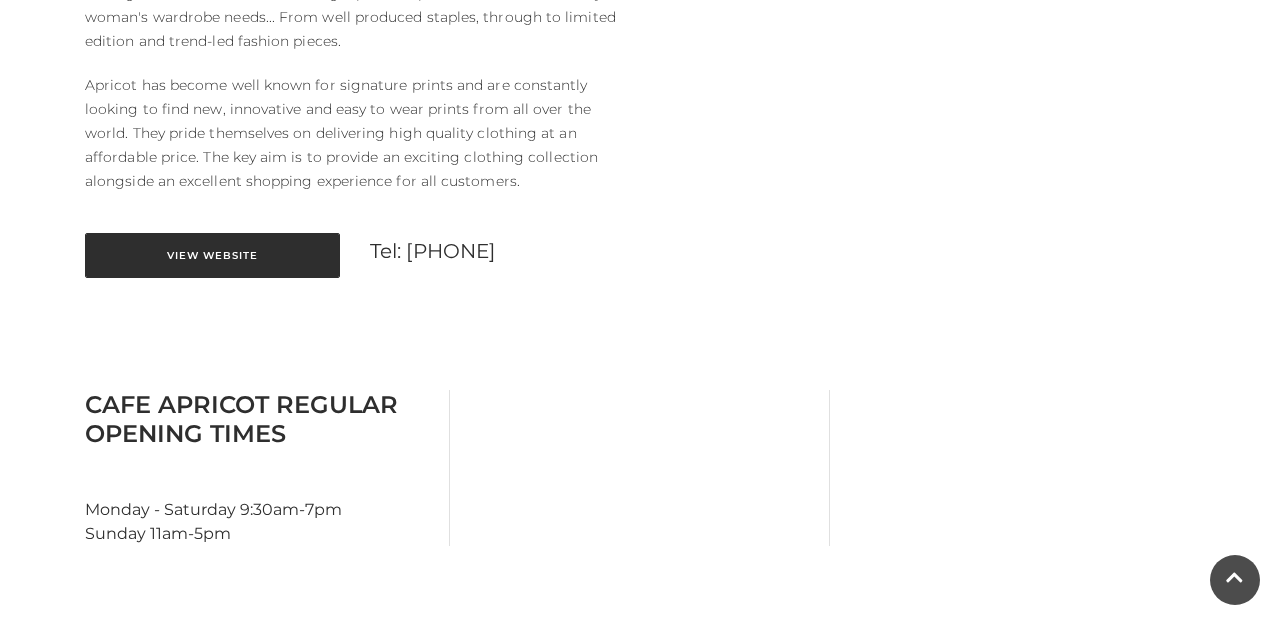 click on "View Website" at bounding box center (212, 255) 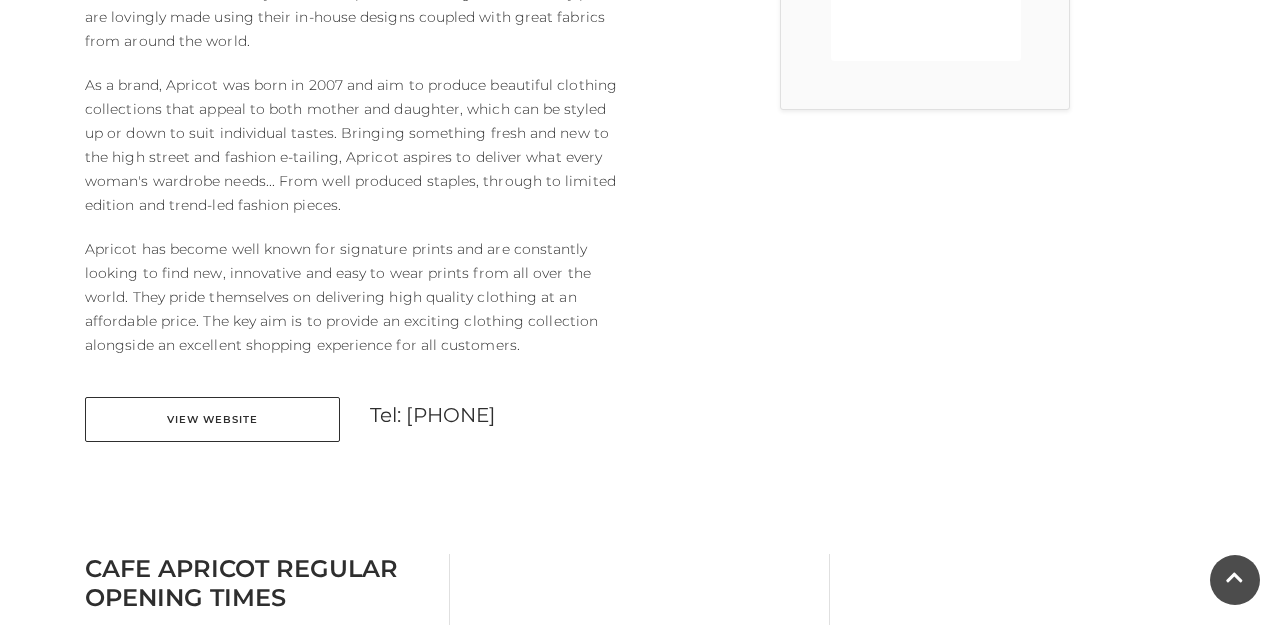 scroll, scrollTop: 378, scrollLeft: 0, axis: vertical 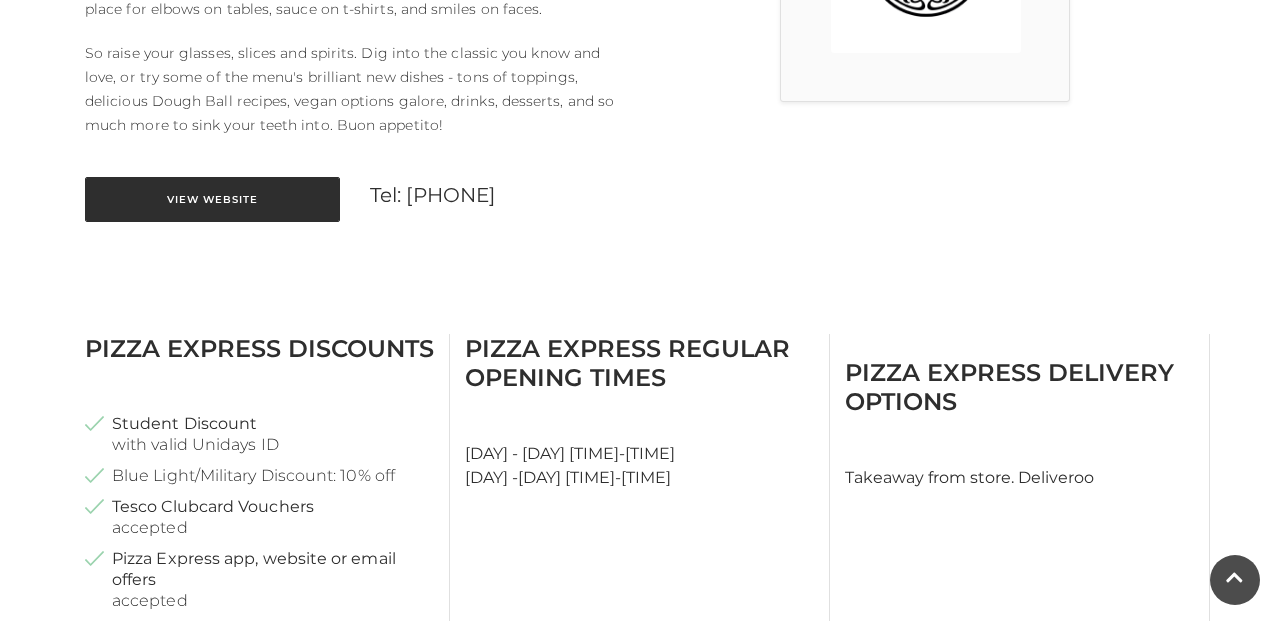click on "View Website" at bounding box center [212, 199] 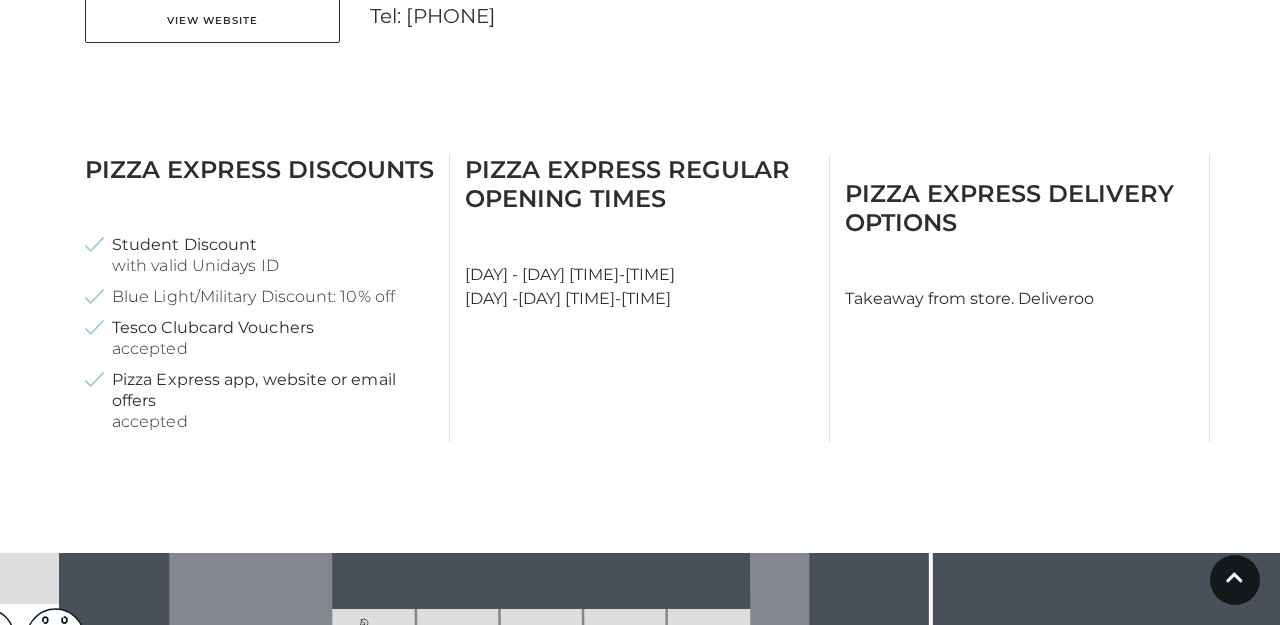 scroll, scrollTop: 941, scrollLeft: 0, axis: vertical 